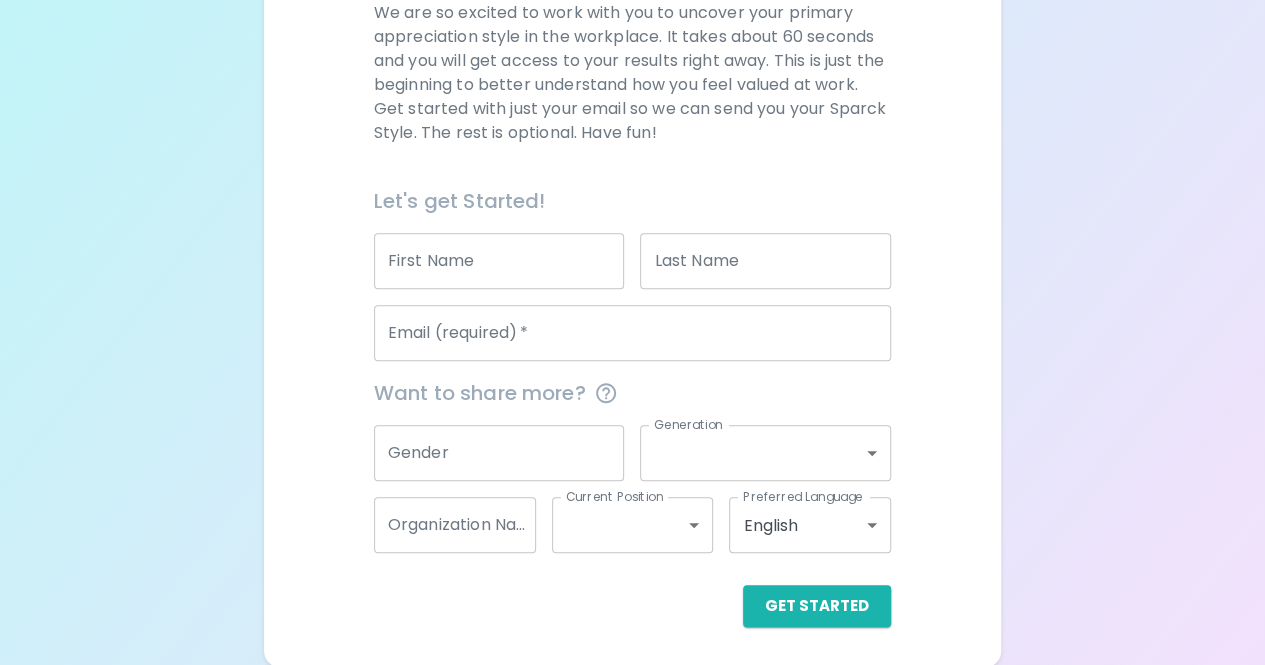 scroll, scrollTop: 311, scrollLeft: 0, axis: vertical 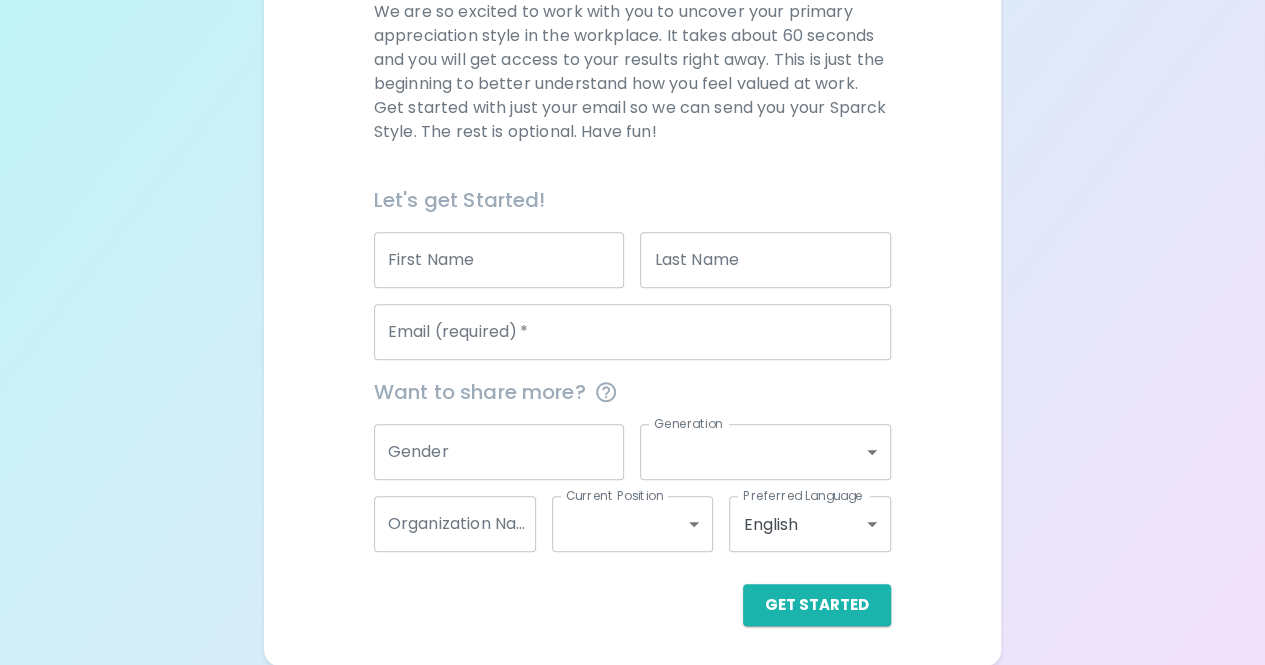 click on "[FIRST] [FIRST]" at bounding box center [499, 260] 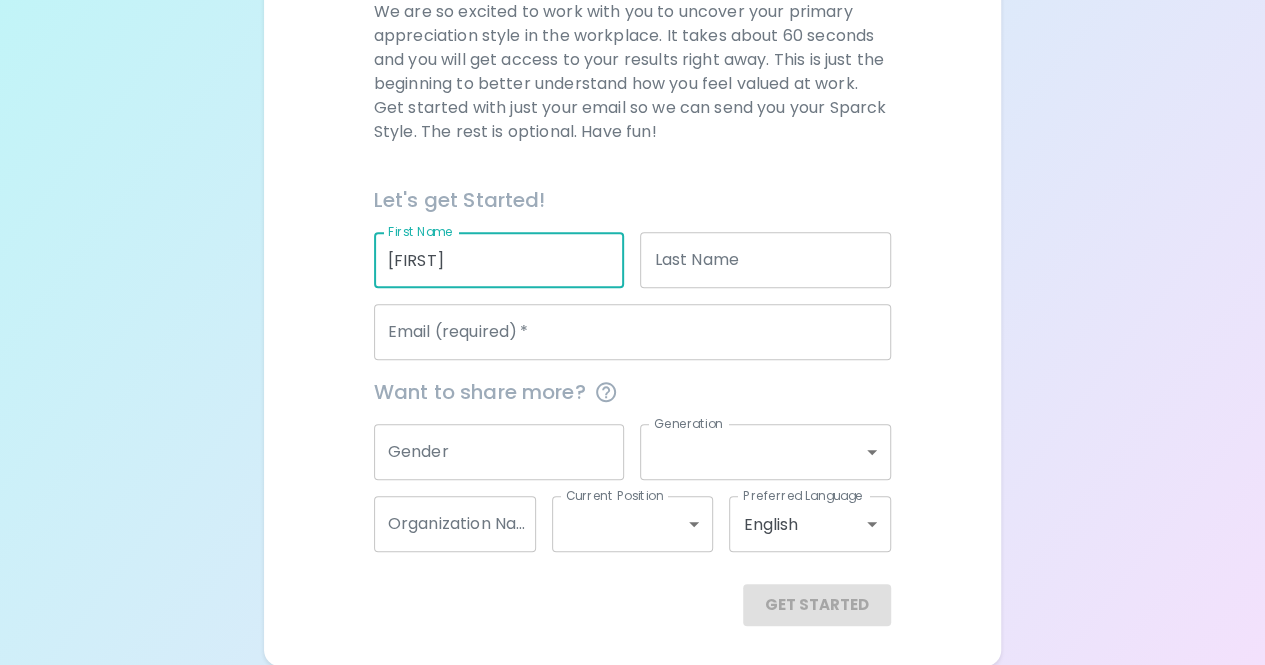 type on "[FIRST]" 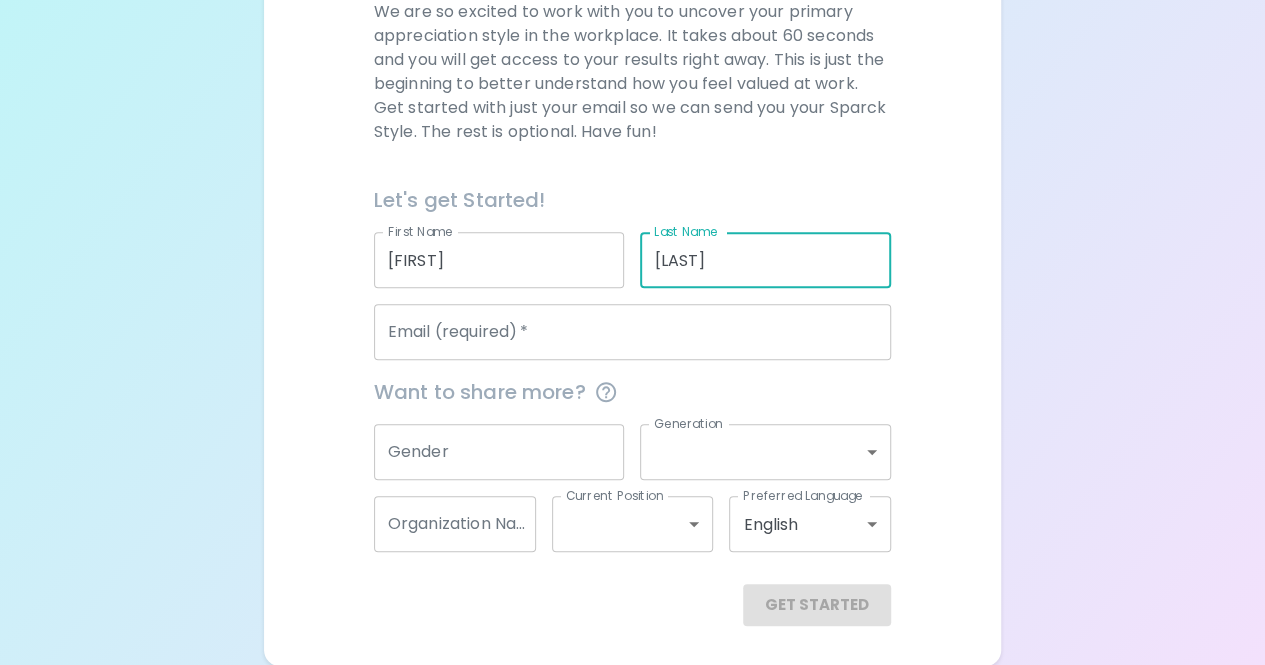 type on "[LAST]" 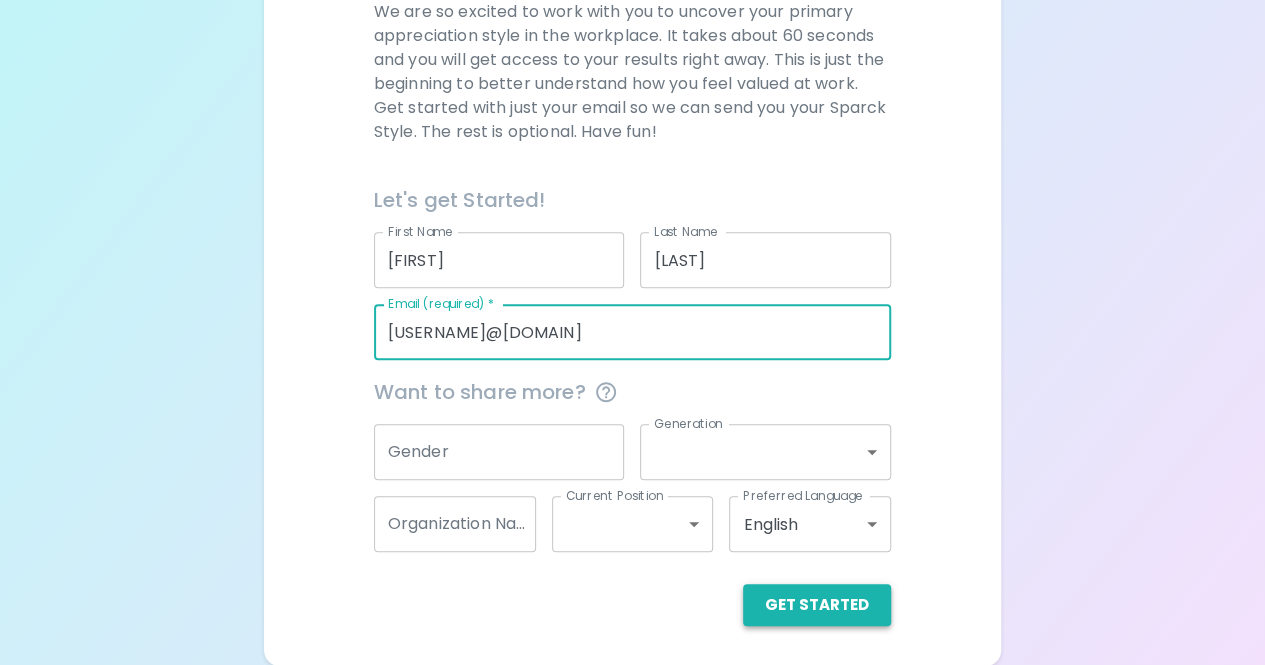 type on "[USERNAME]@[DOMAIN]" 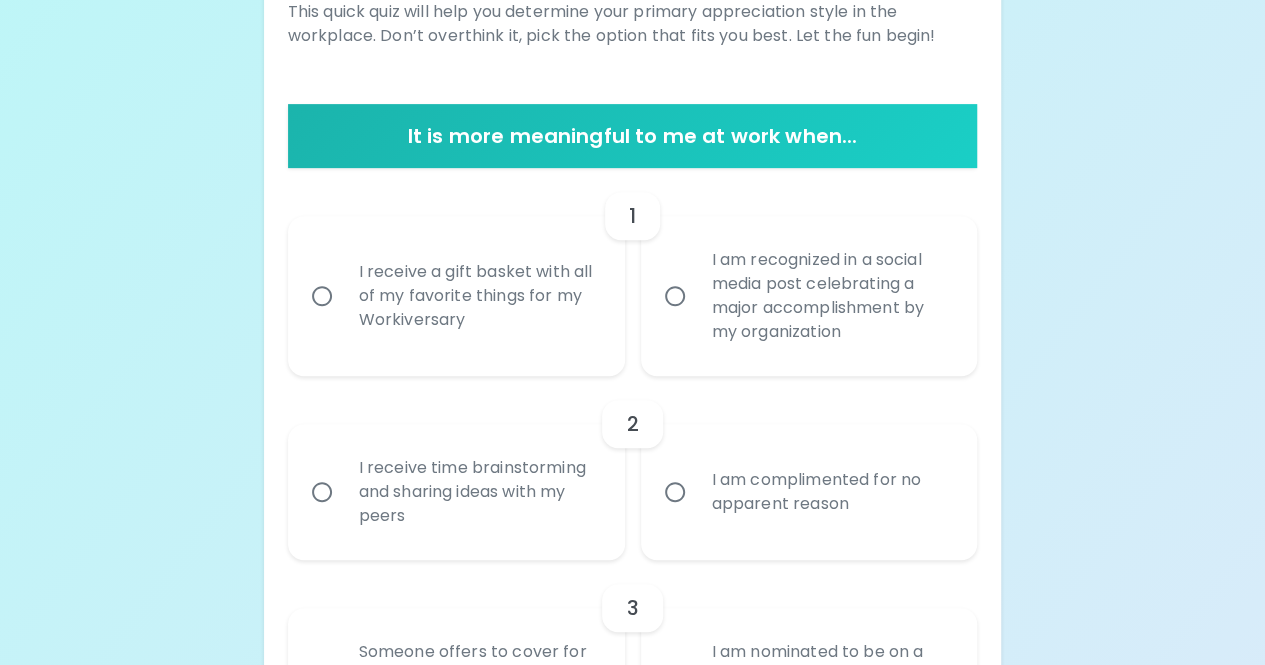 click on "I am recognized in a social media post celebrating a major accomplishment by my organization" at bounding box center (831, 296) 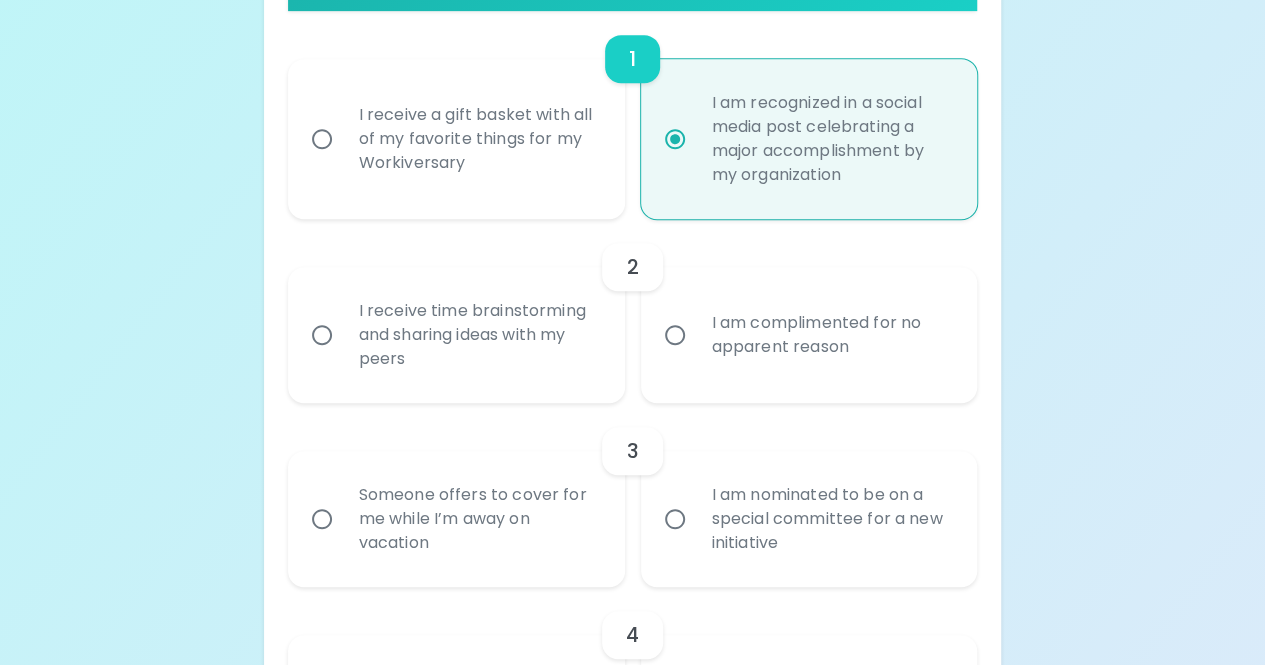 scroll, scrollTop: 471, scrollLeft: 0, axis: vertical 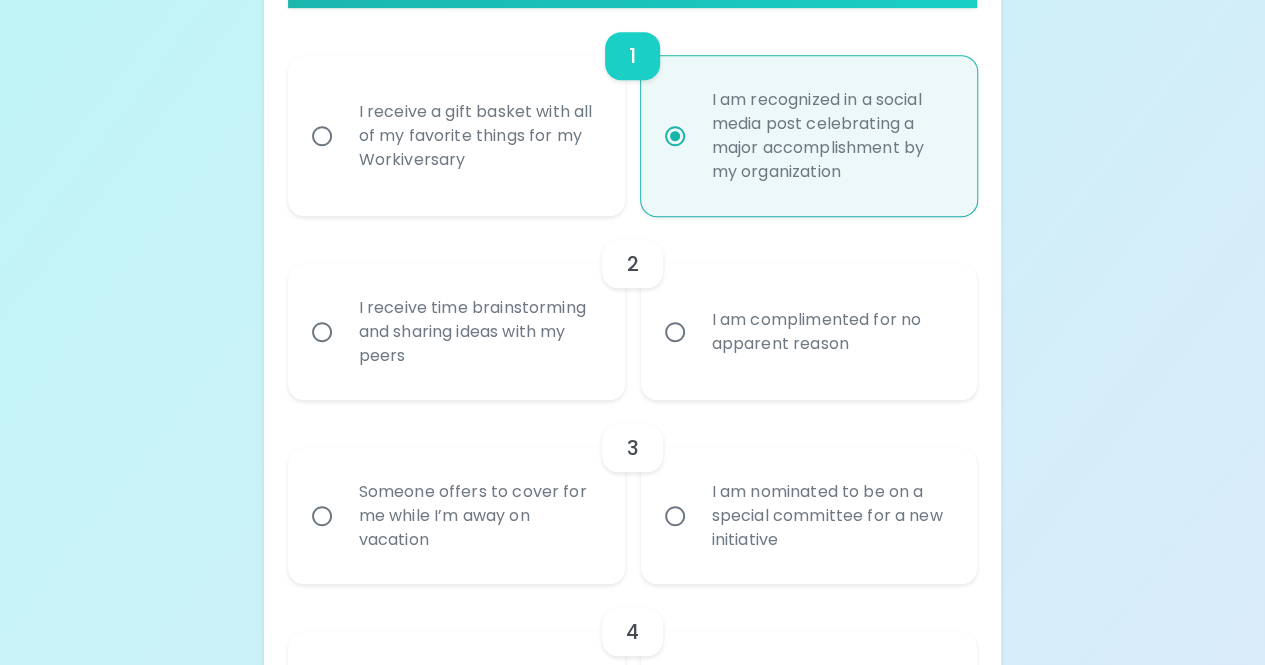 click on "I am complimented for no apparent reason" at bounding box center (831, 332) 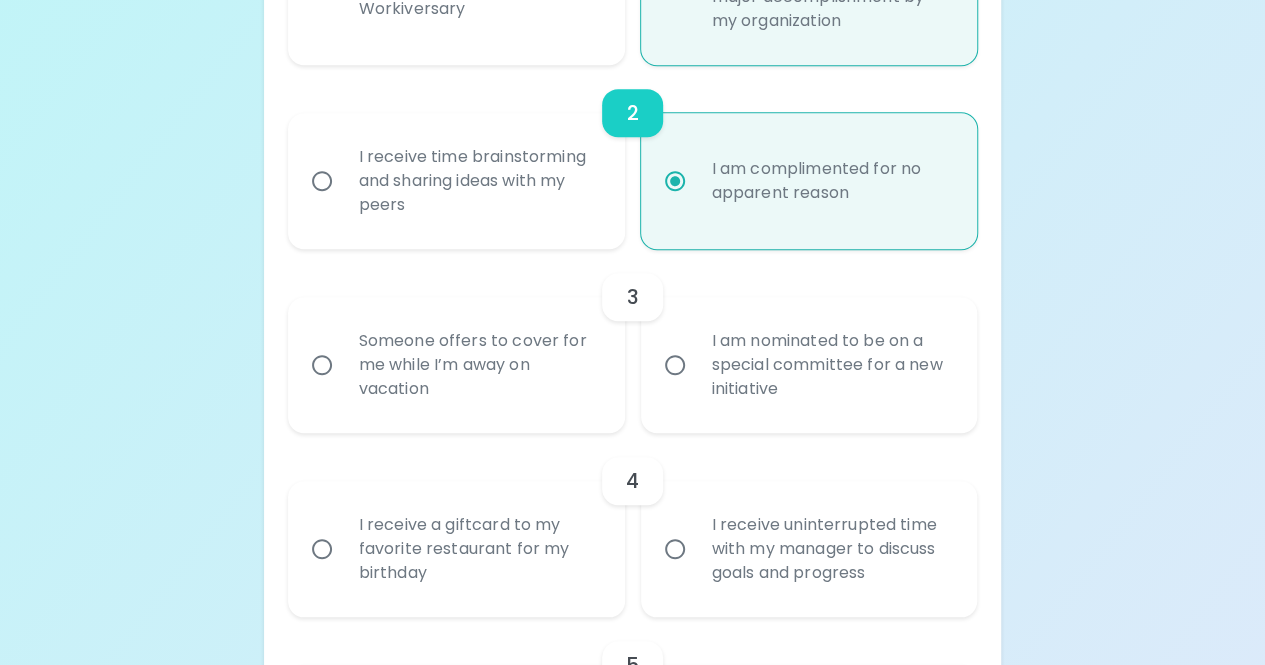 scroll, scrollTop: 631, scrollLeft: 0, axis: vertical 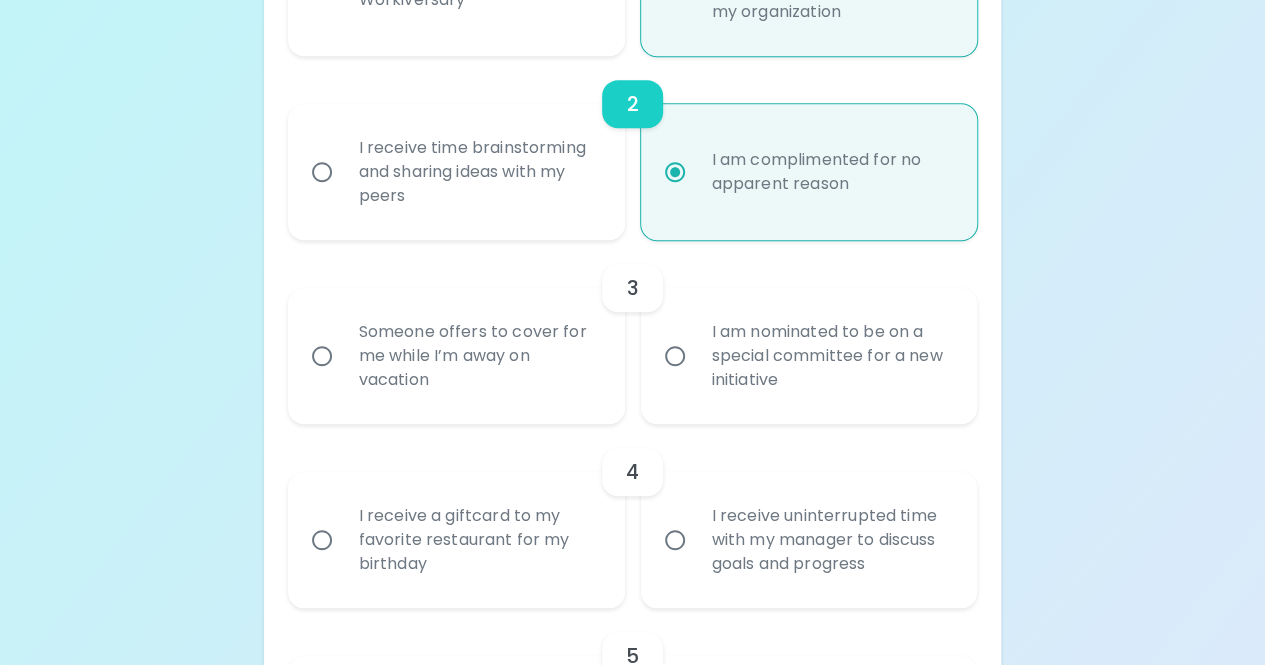 radio on "true" 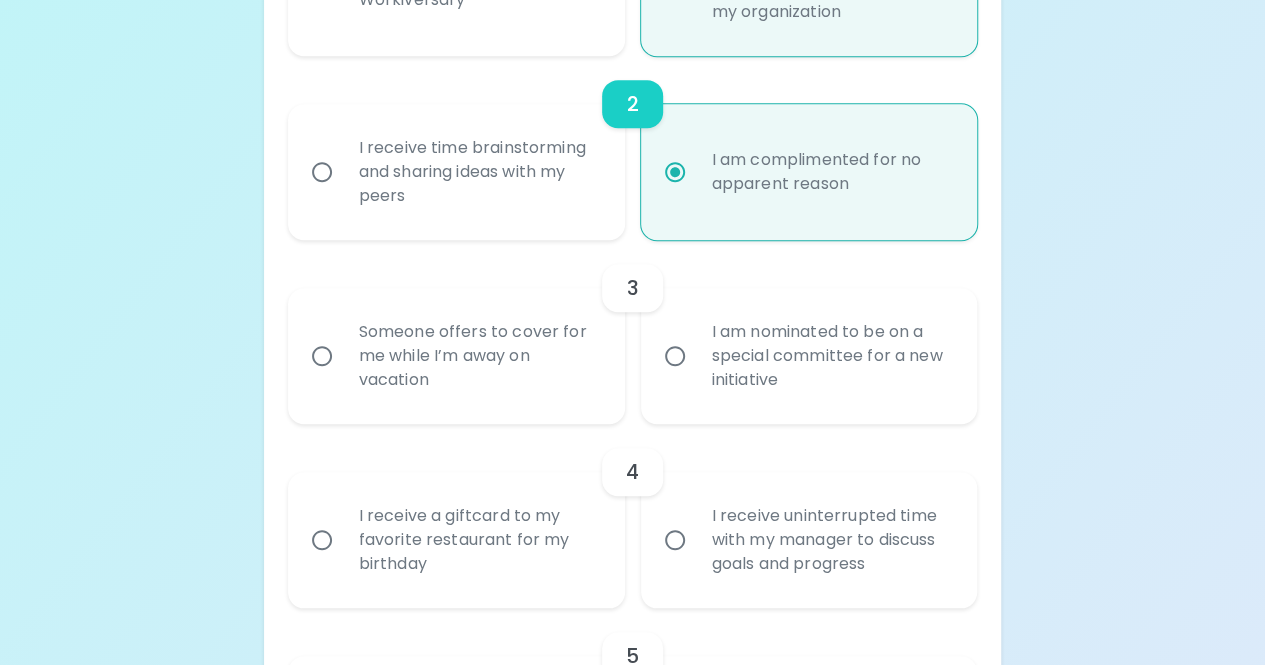 radio on "false" 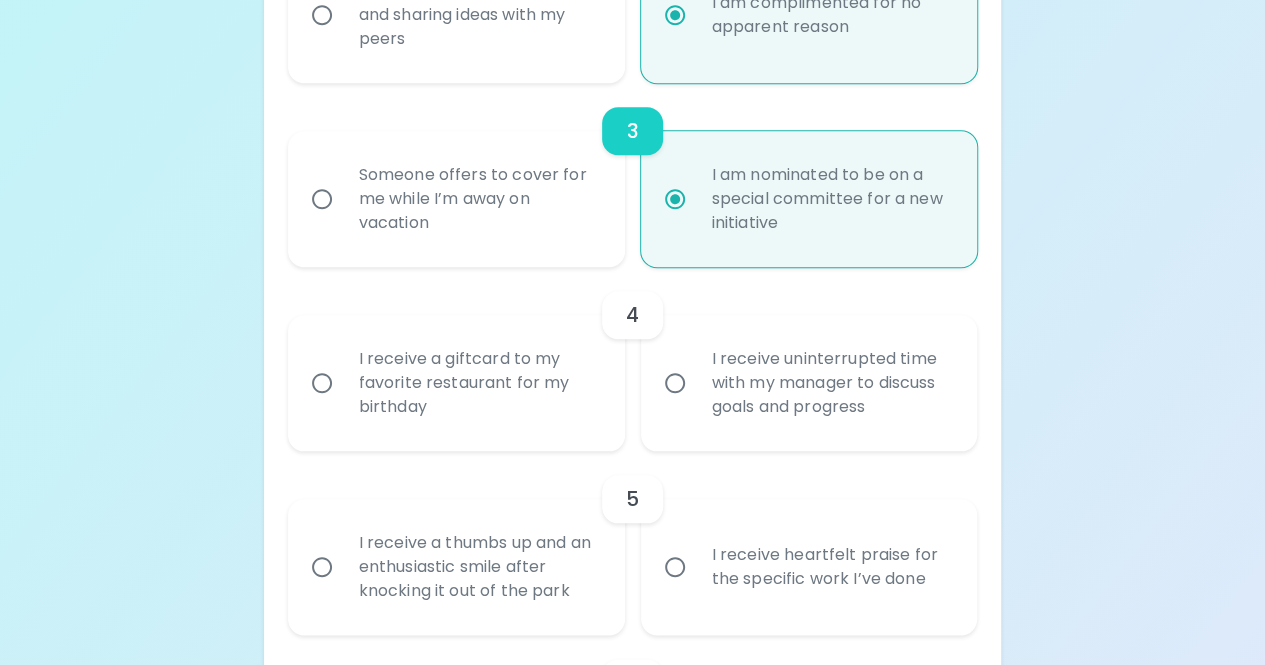 scroll, scrollTop: 791, scrollLeft: 0, axis: vertical 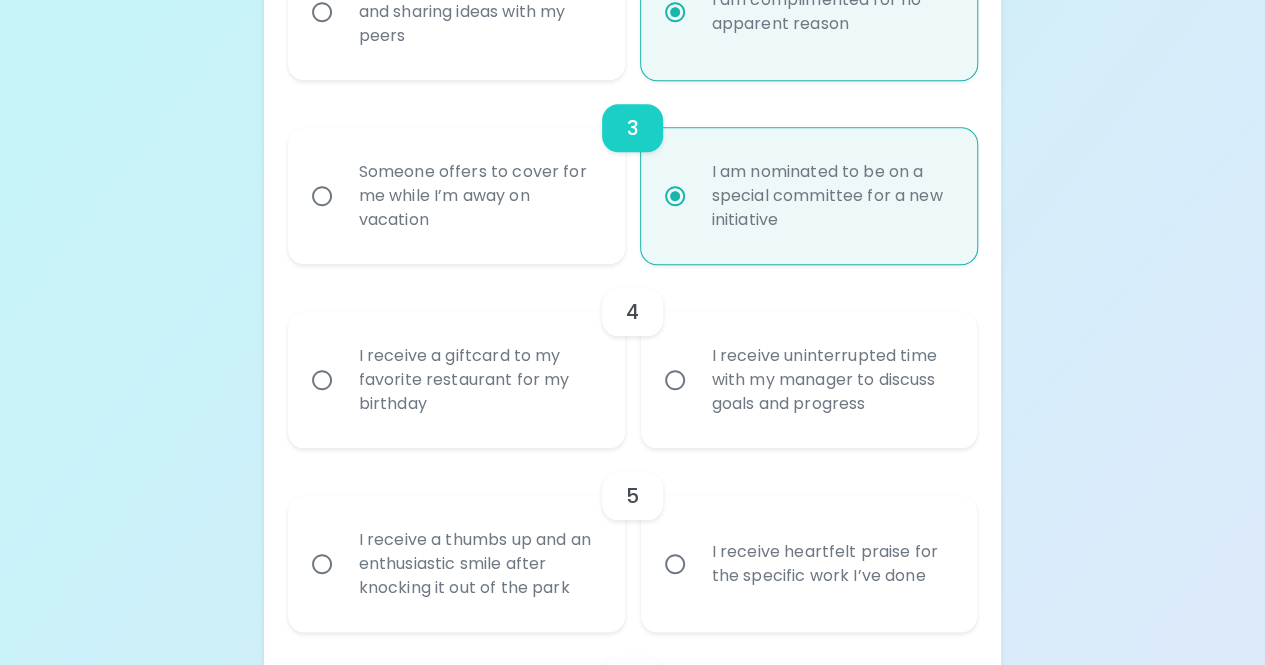 radio on "true" 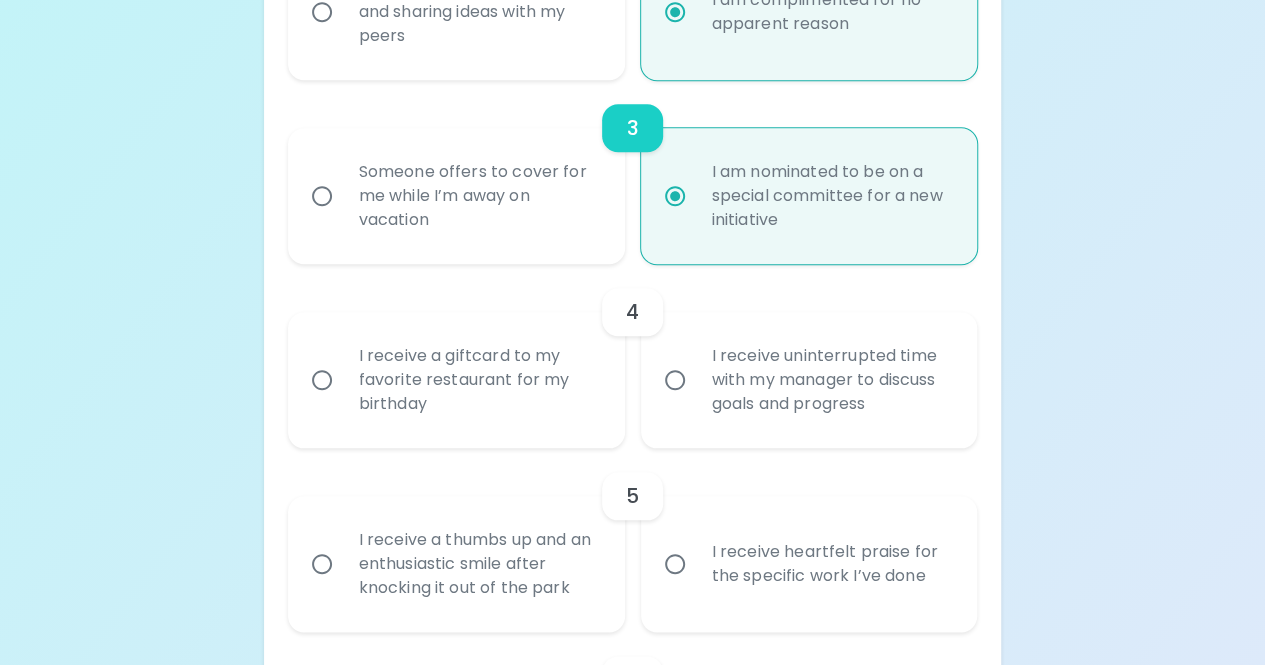 radio on "false" 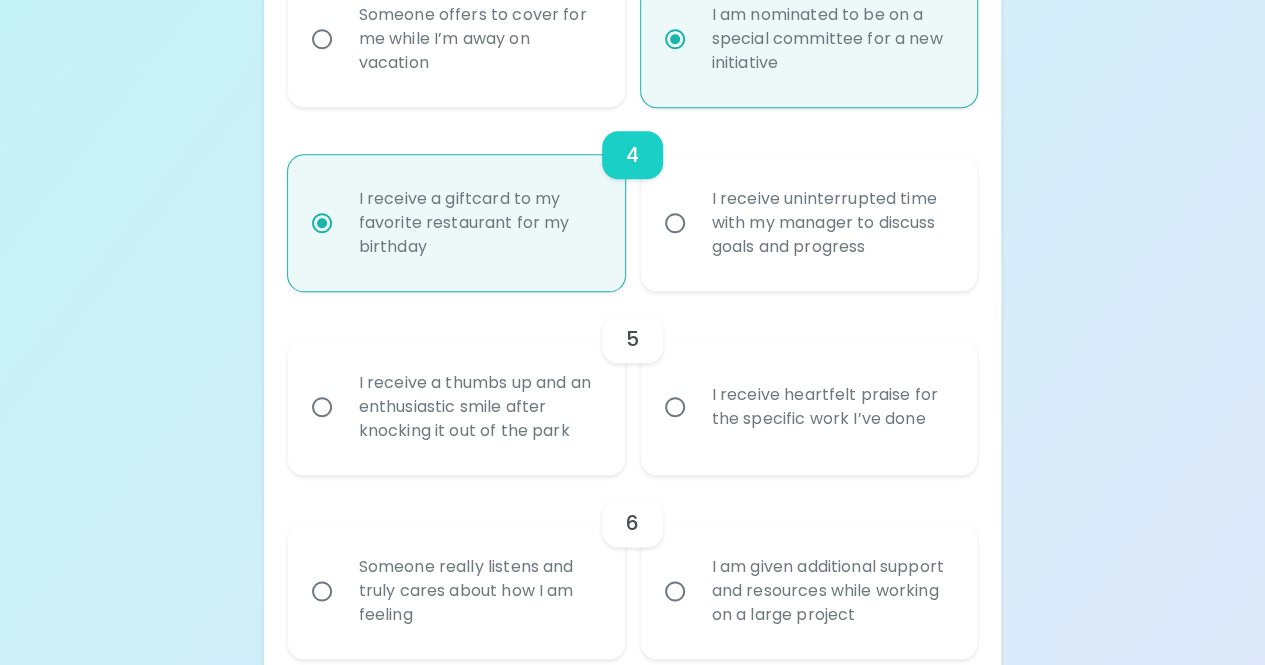 scroll, scrollTop: 951, scrollLeft: 0, axis: vertical 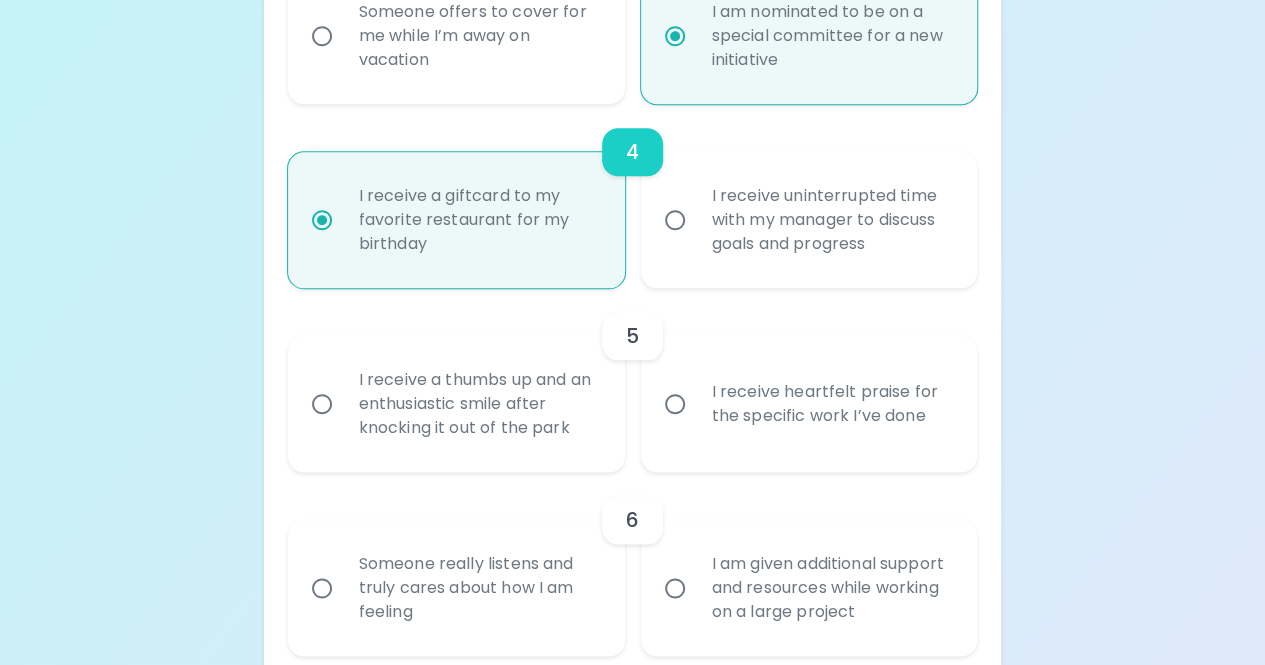 radio on "true" 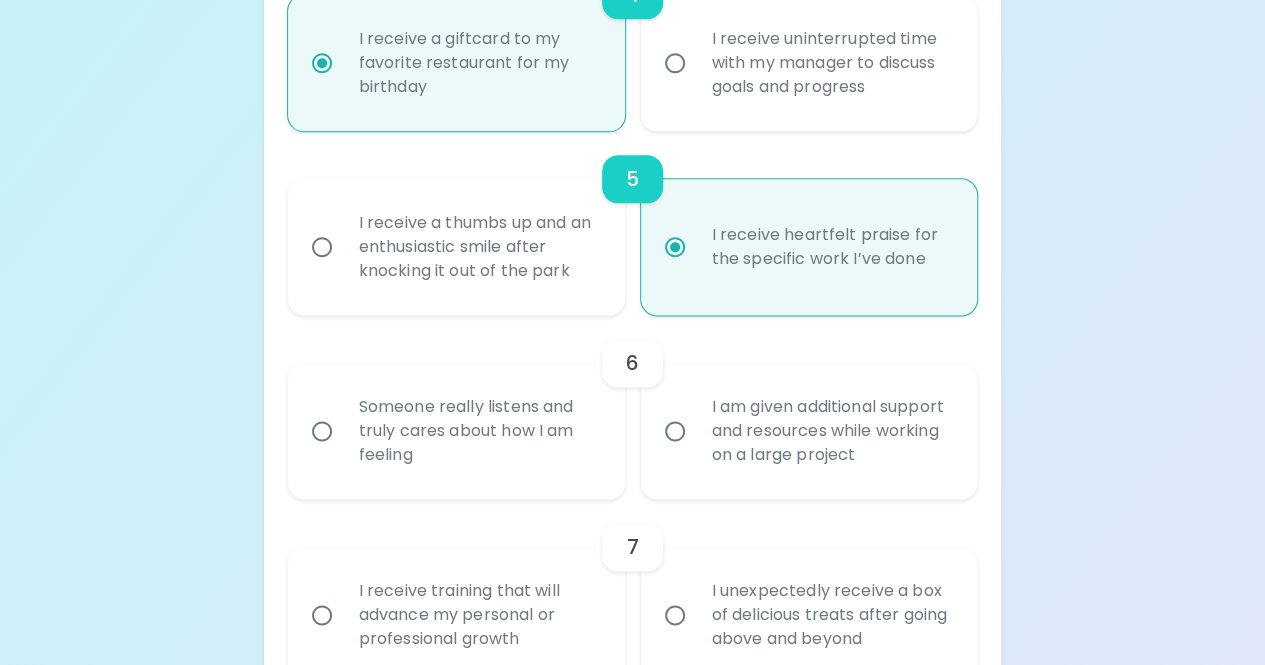 scroll, scrollTop: 1111, scrollLeft: 0, axis: vertical 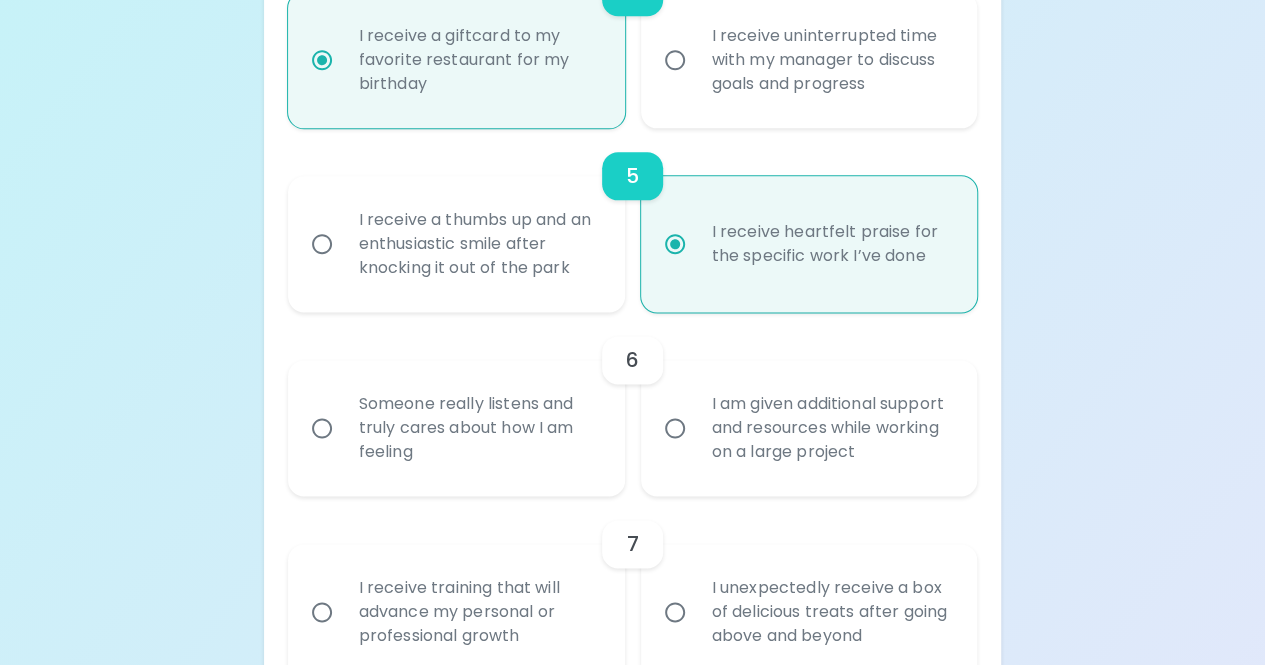 radio on "true" 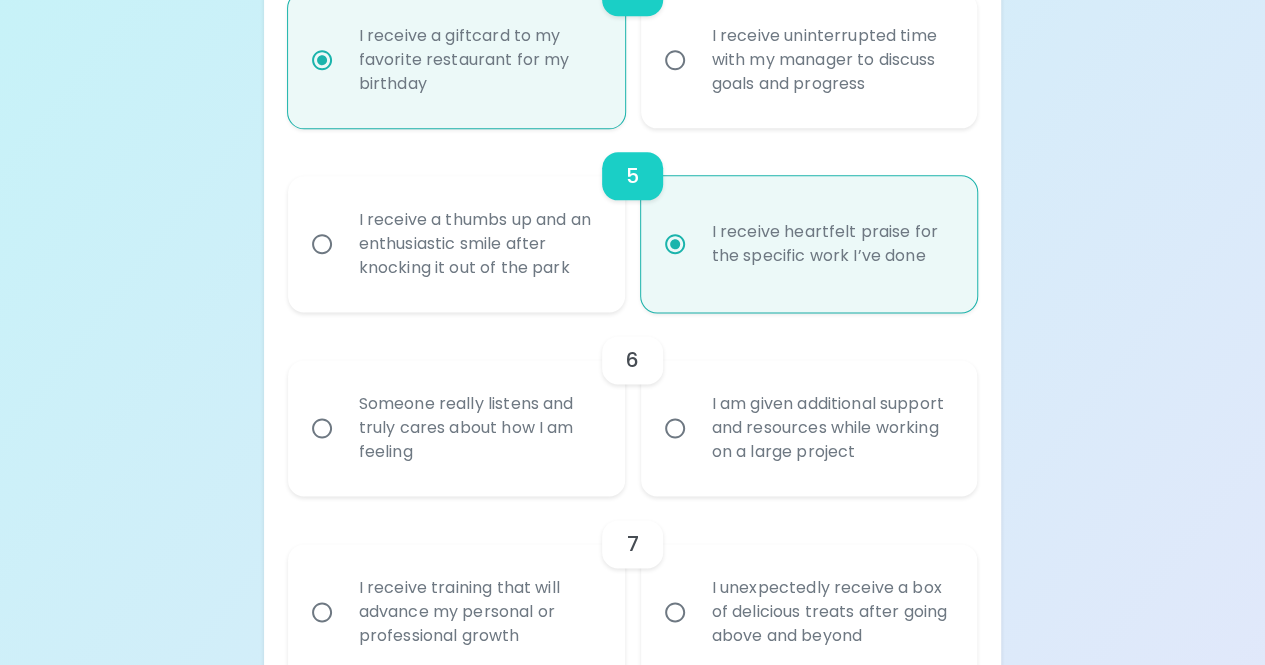 radio on "false" 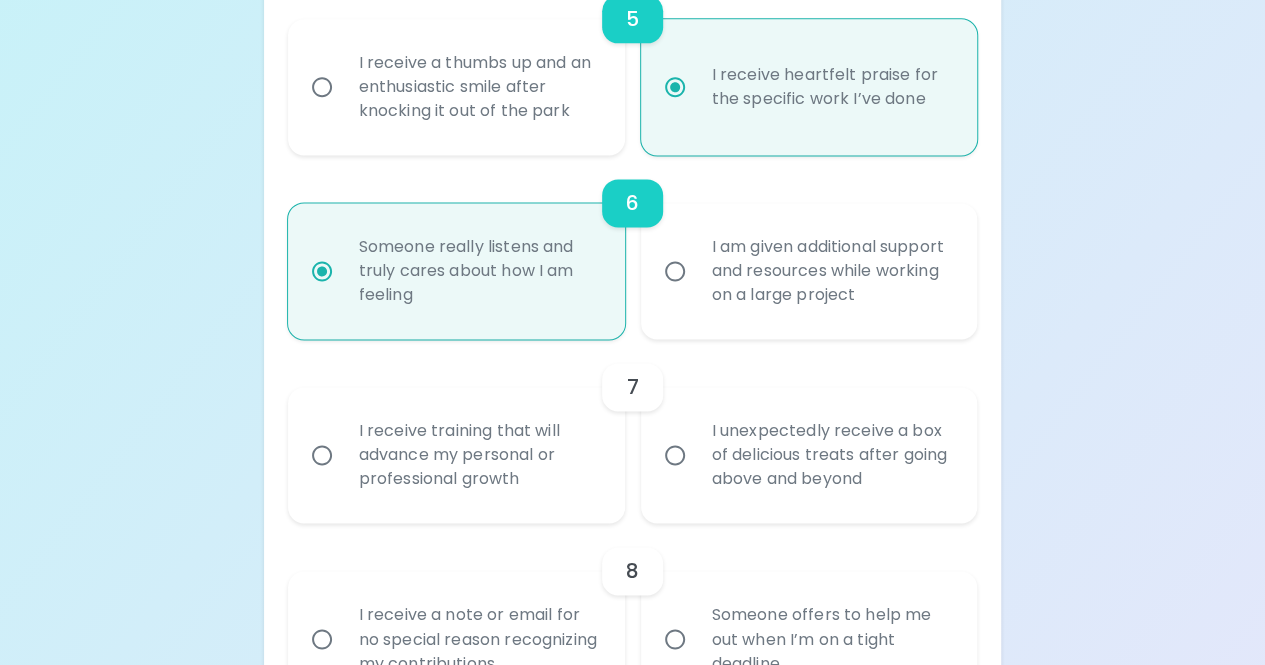 scroll, scrollTop: 1271, scrollLeft: 0, axis: vertical 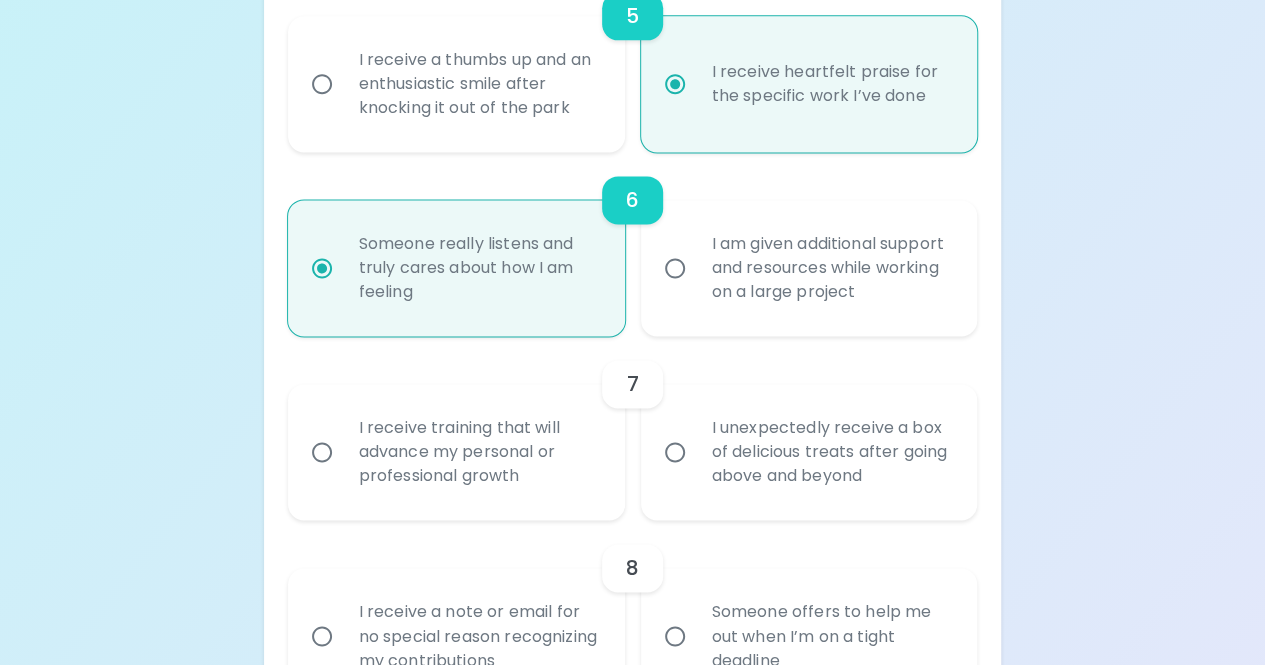 radio on "true" 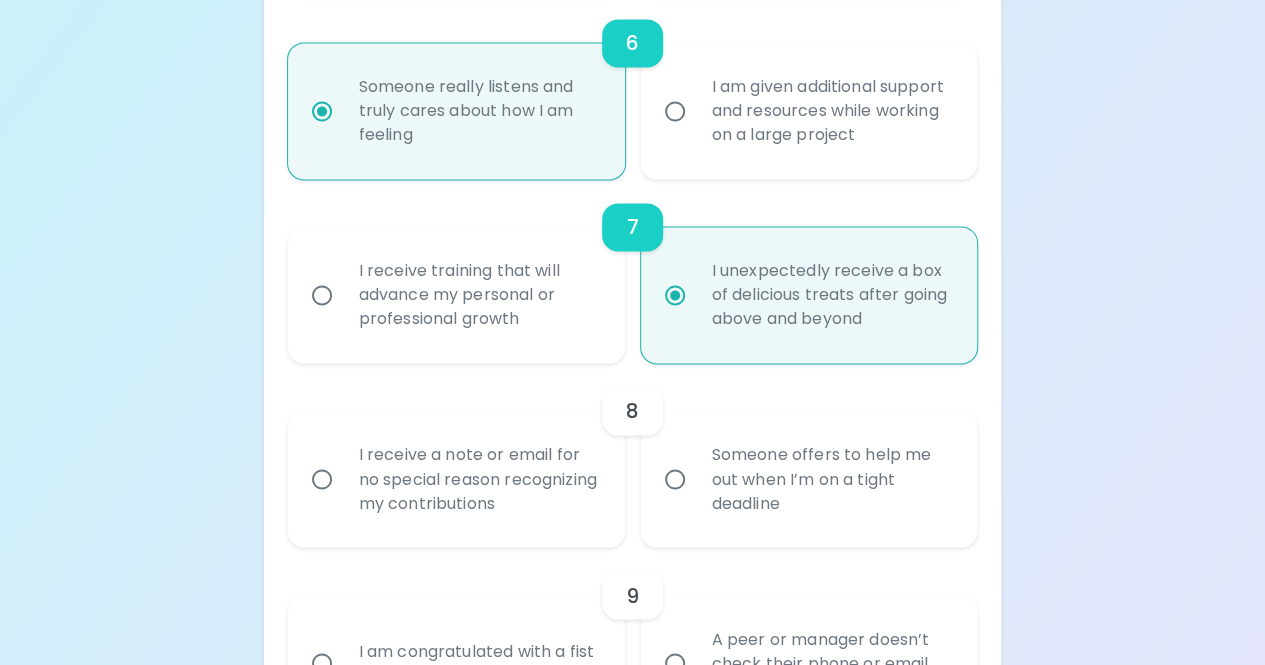 scroll, scrollTop: 1431, scrollLeft: 0, axis: vertical 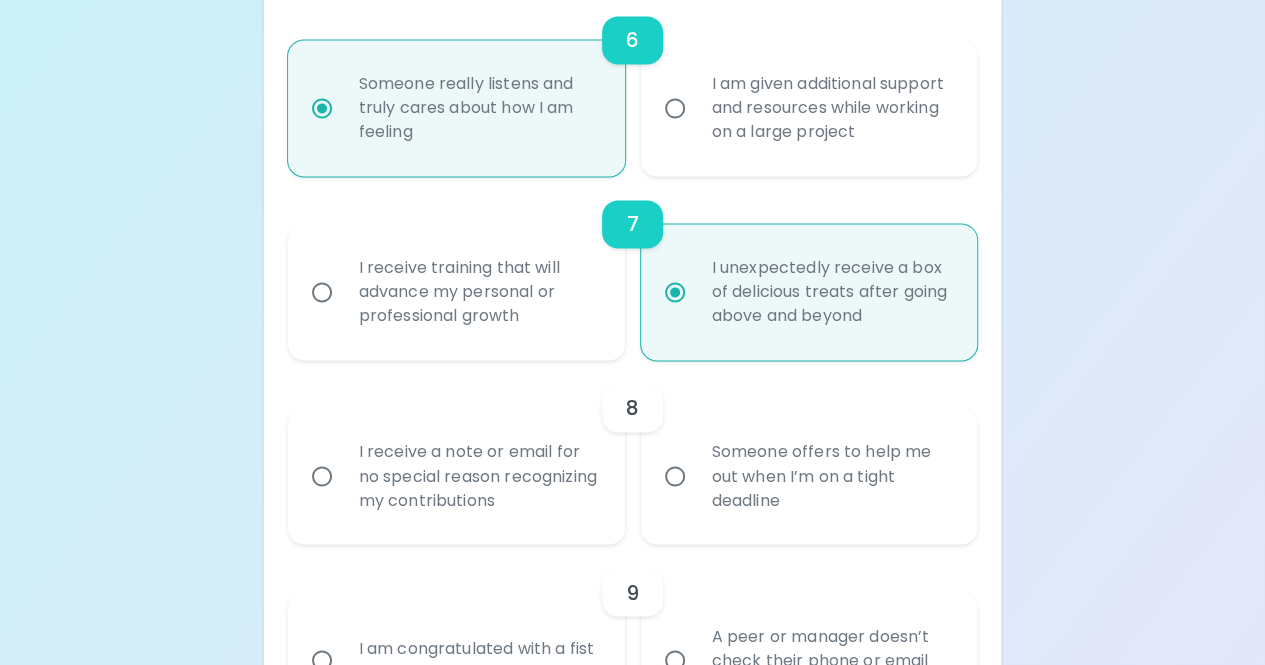 radio on "true" 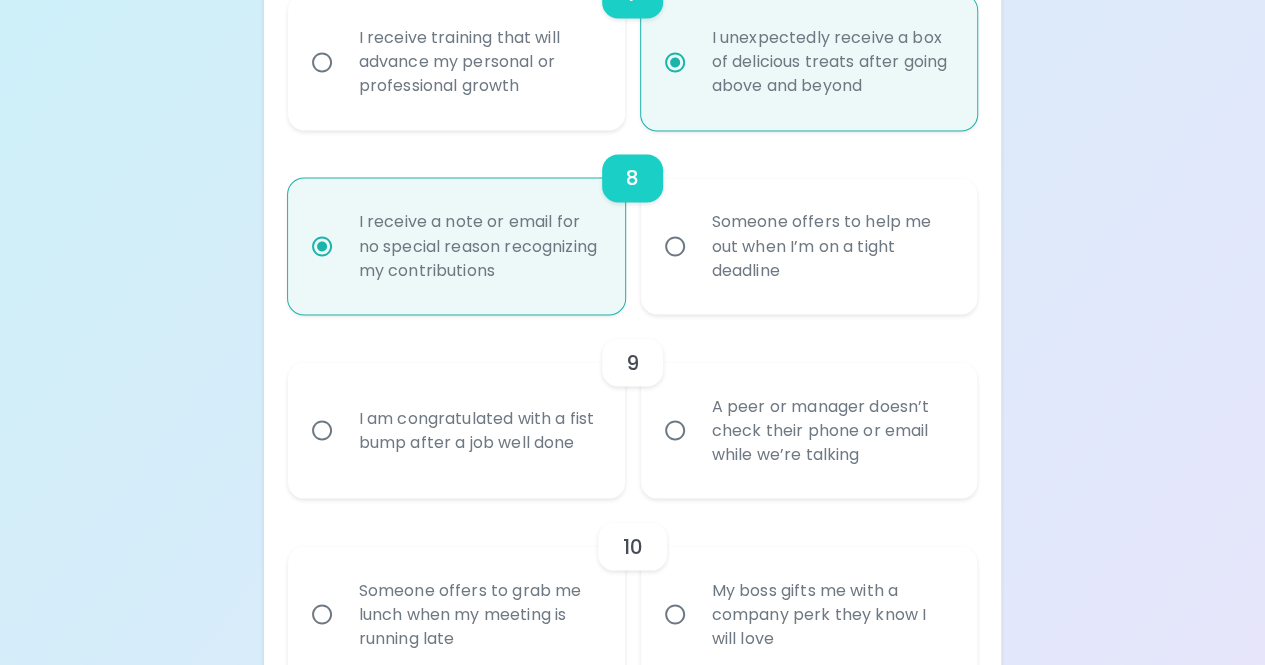 scroll, scrollTop: 1691, scrollLeft: 0, axis: vertical 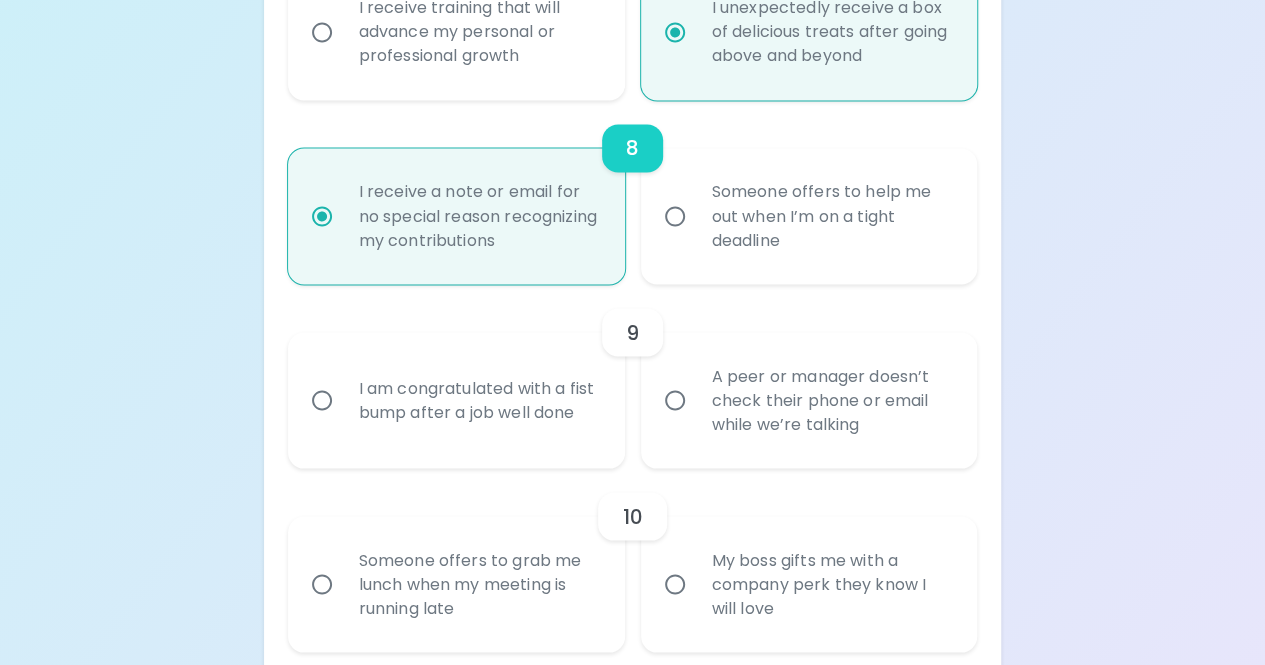 radio on "true" 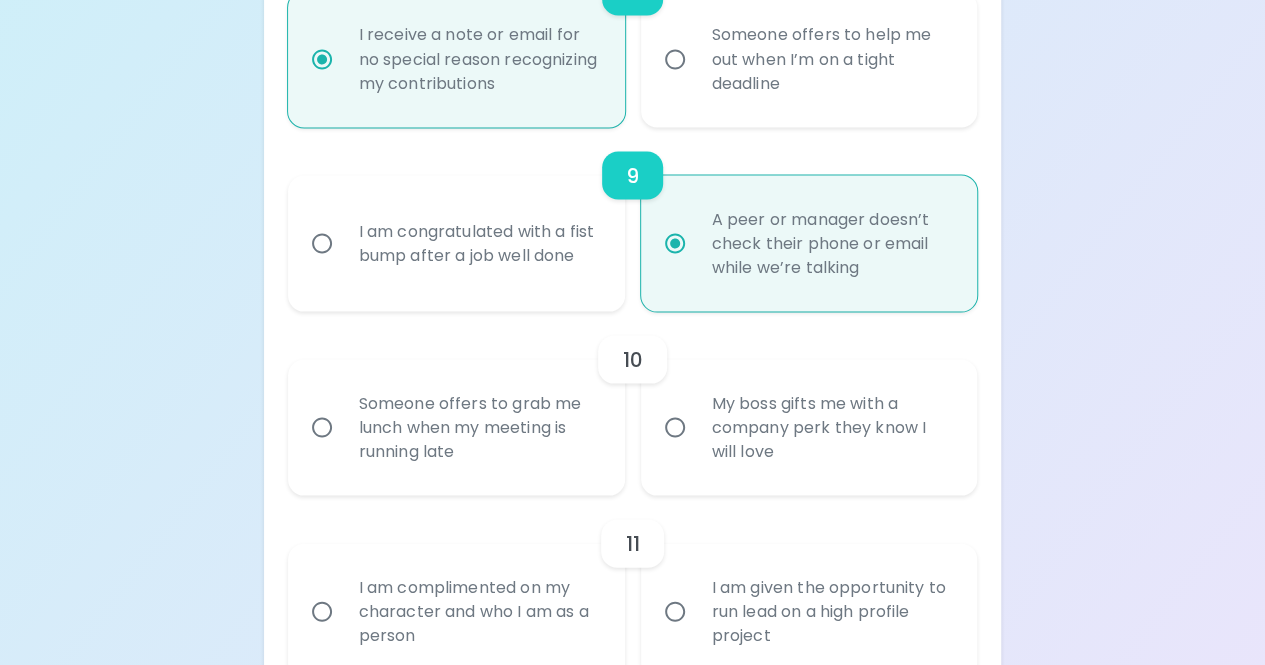 scroll, scrollTop: 1851, scrollLeft: 0, axis: vertical 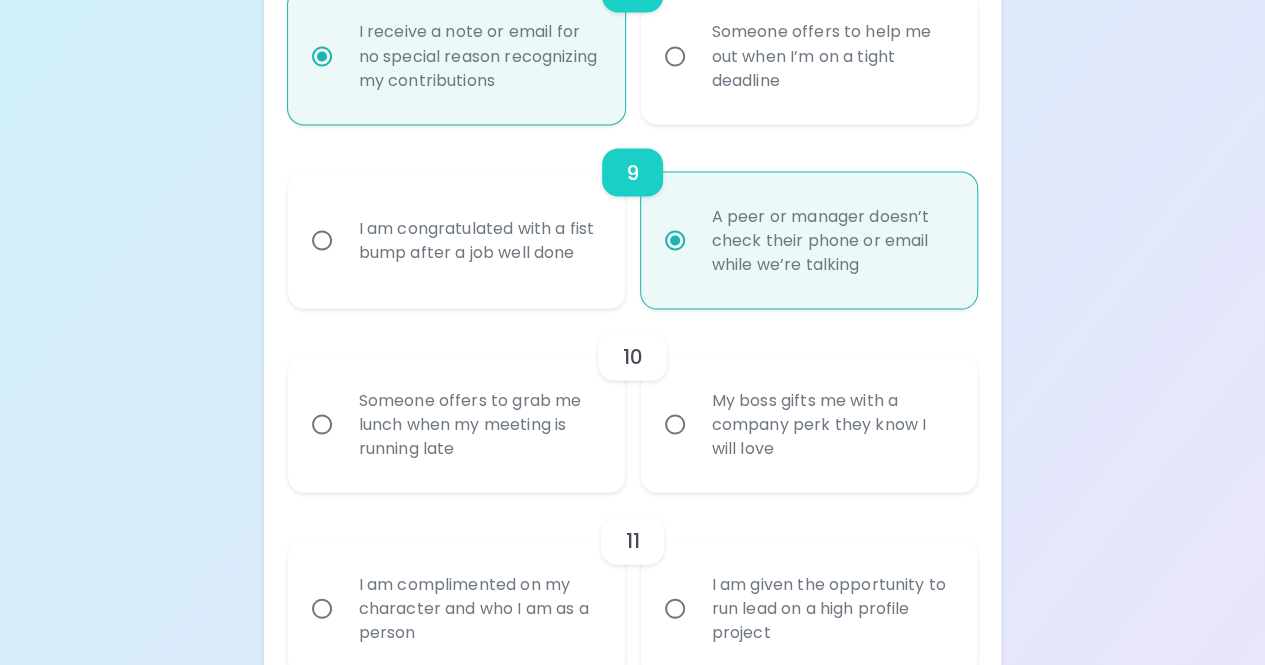 radio on "true" 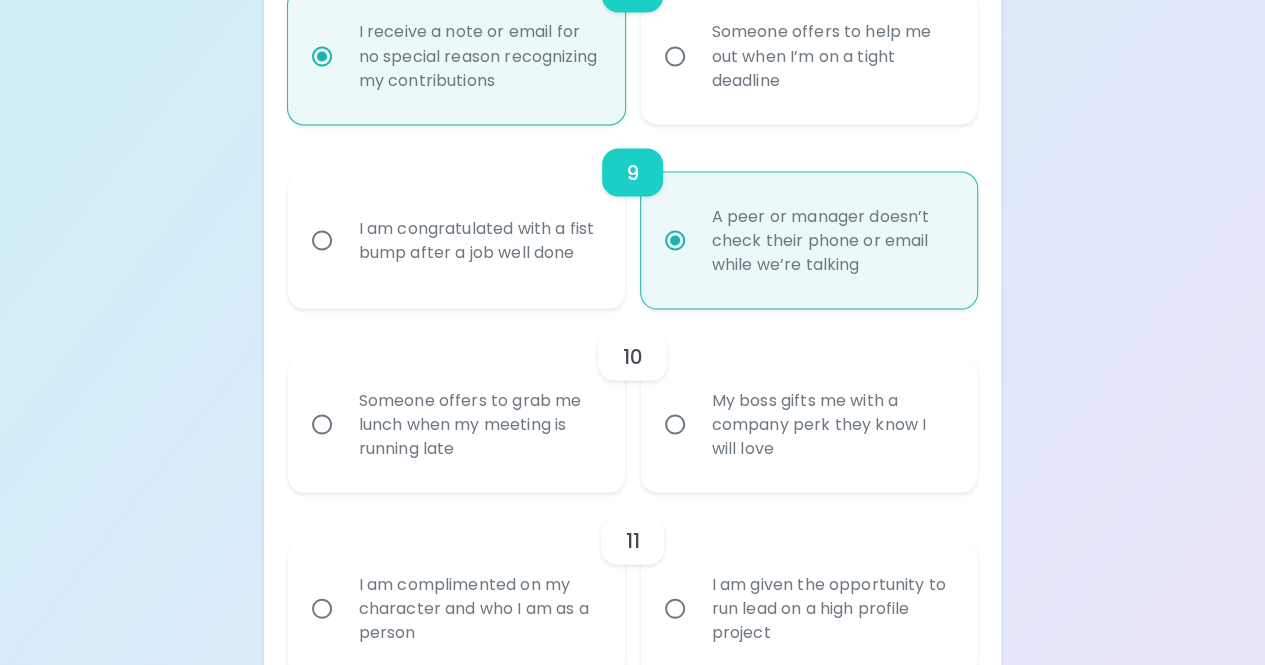 radio on "false" 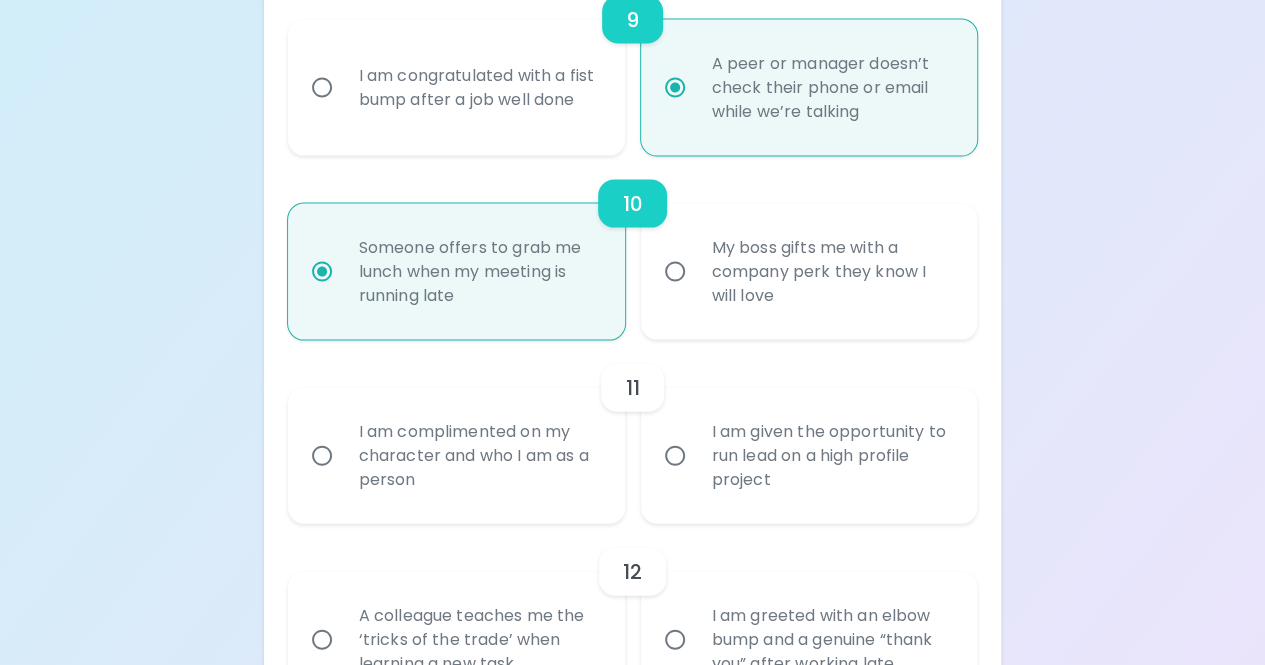 scroll, scrollTop: 2011, scrollLeft: 0, axis: vertical 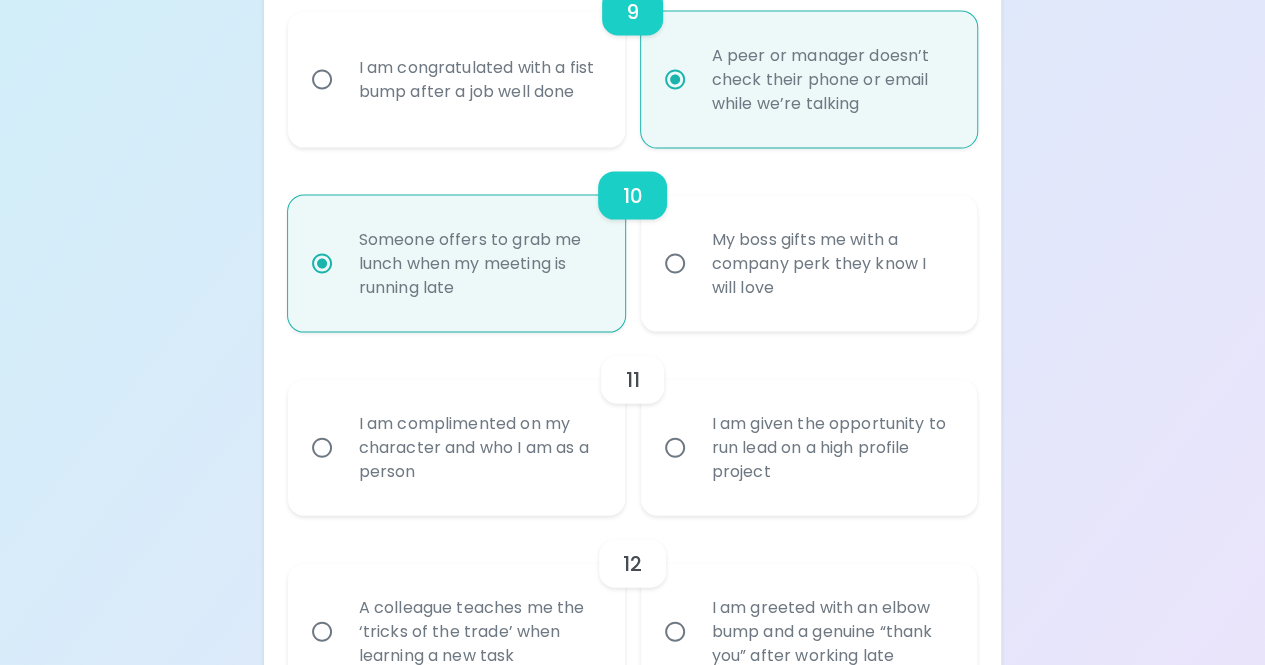 radio on "true" 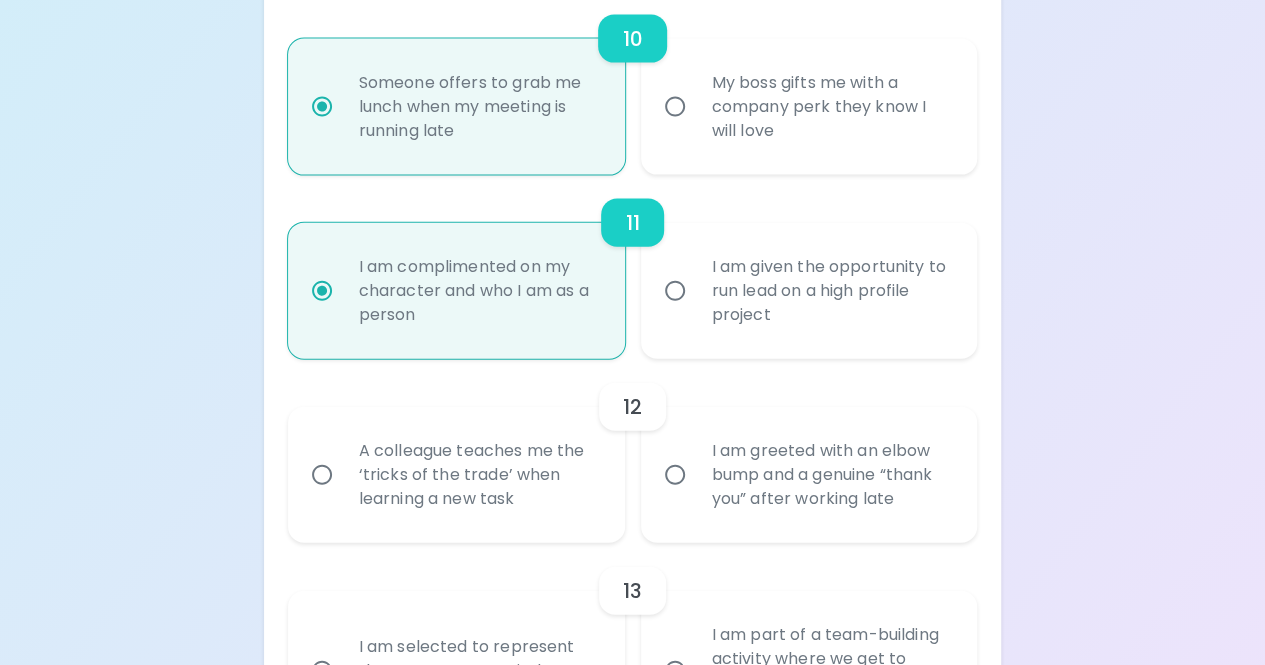 scroll, scrollTop: 2171, scrollLeft: 0, axis: vertical 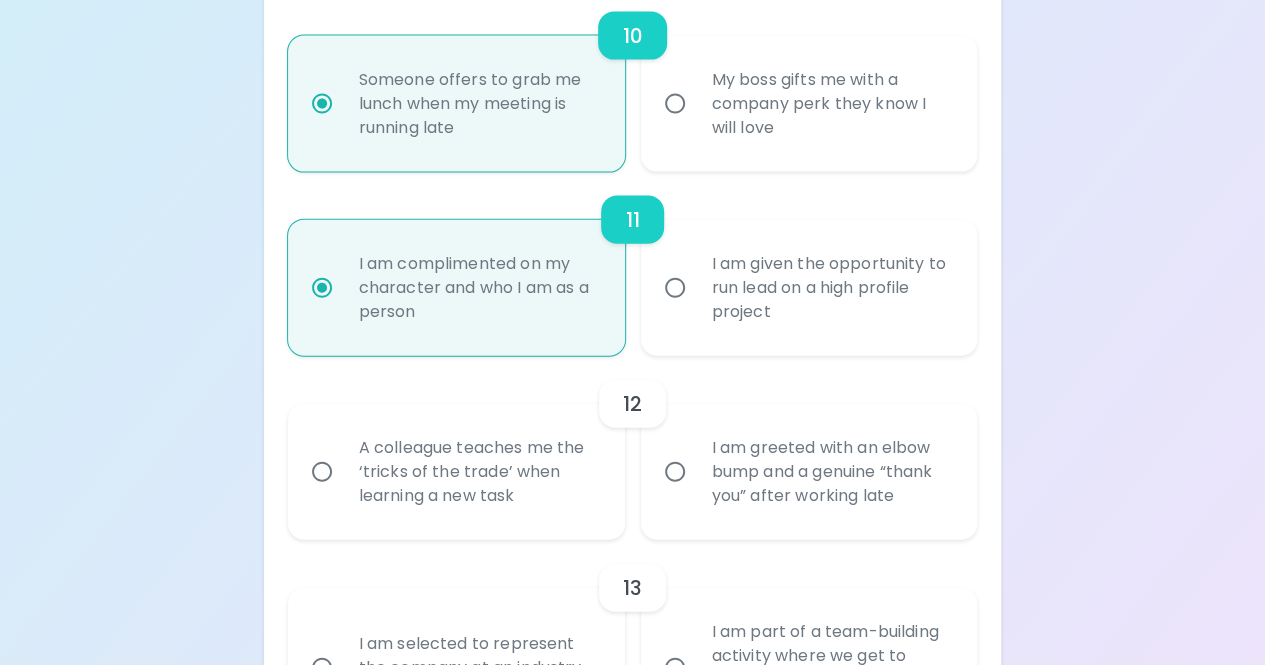 radio on "true" 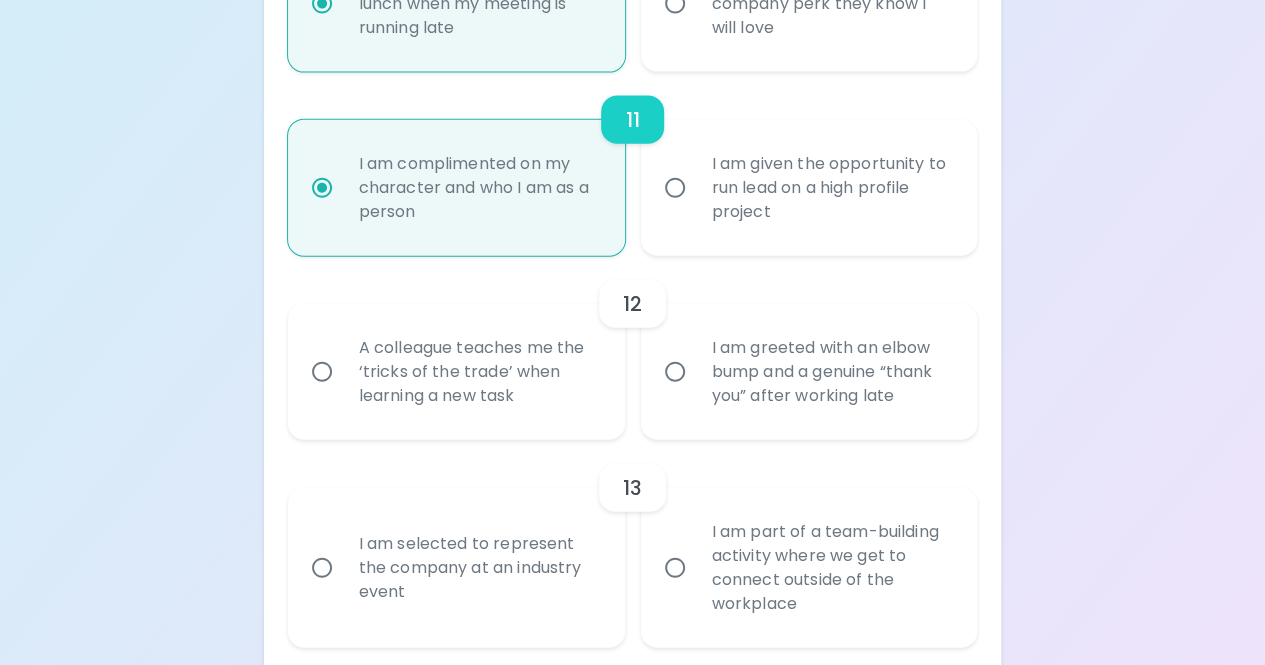 click on "A colleague teaches me the ‘tricks of the trade’ when learning a new task" at bounding box center [478, 372] 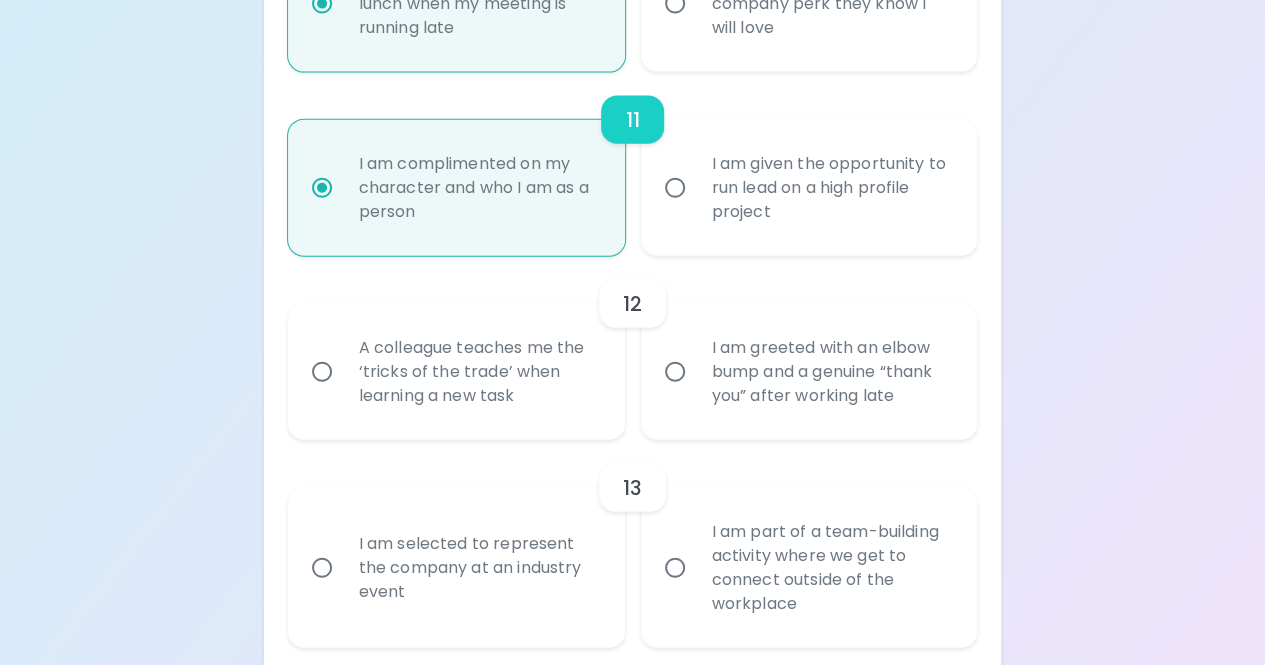 radio on "false" 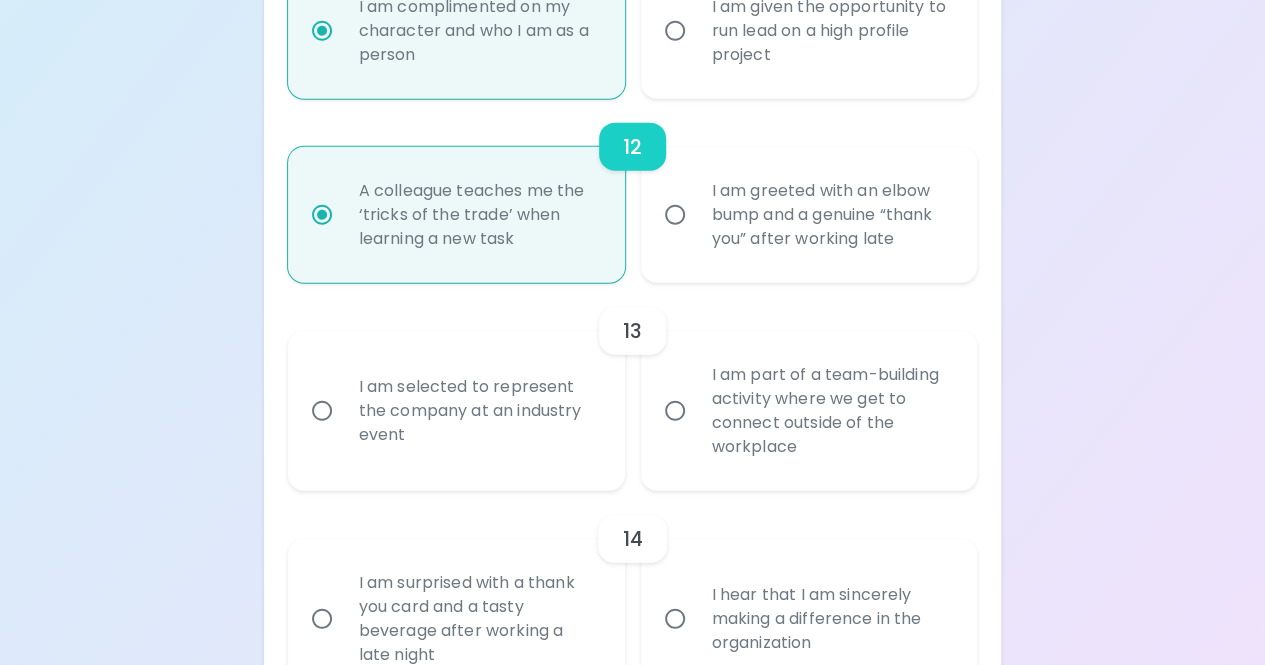 scroll, scrollTop: 2431, scrollLeft: 0, axis: vertical 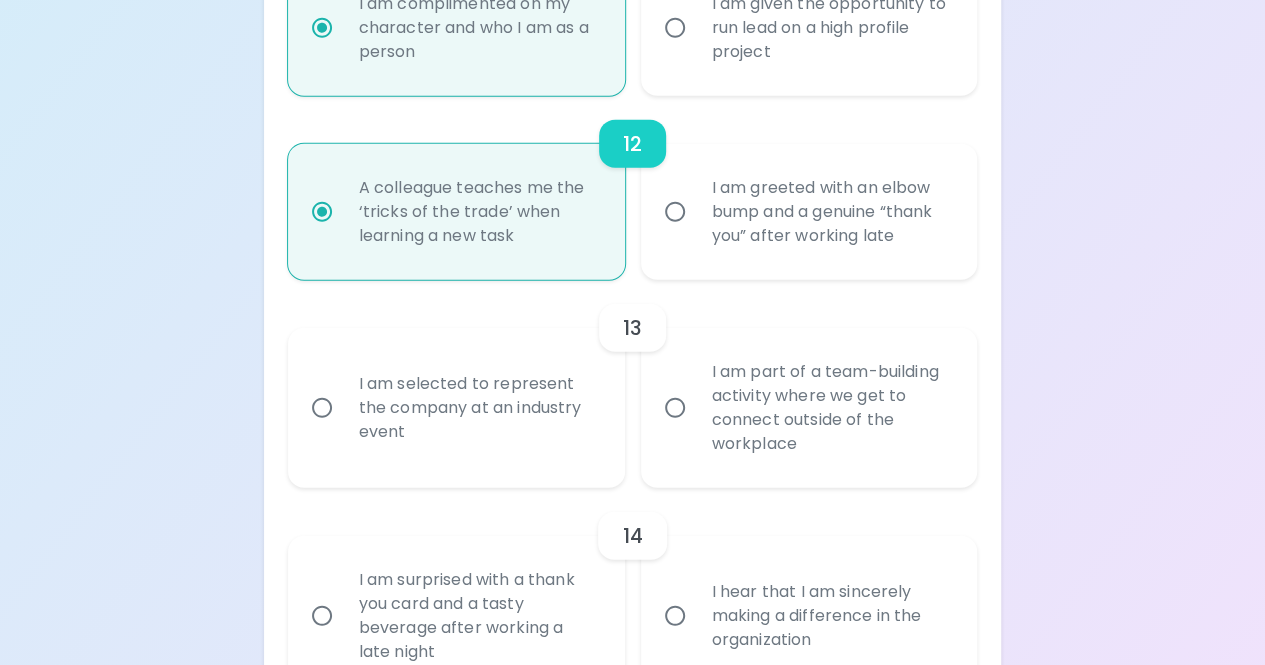 radio on "true" 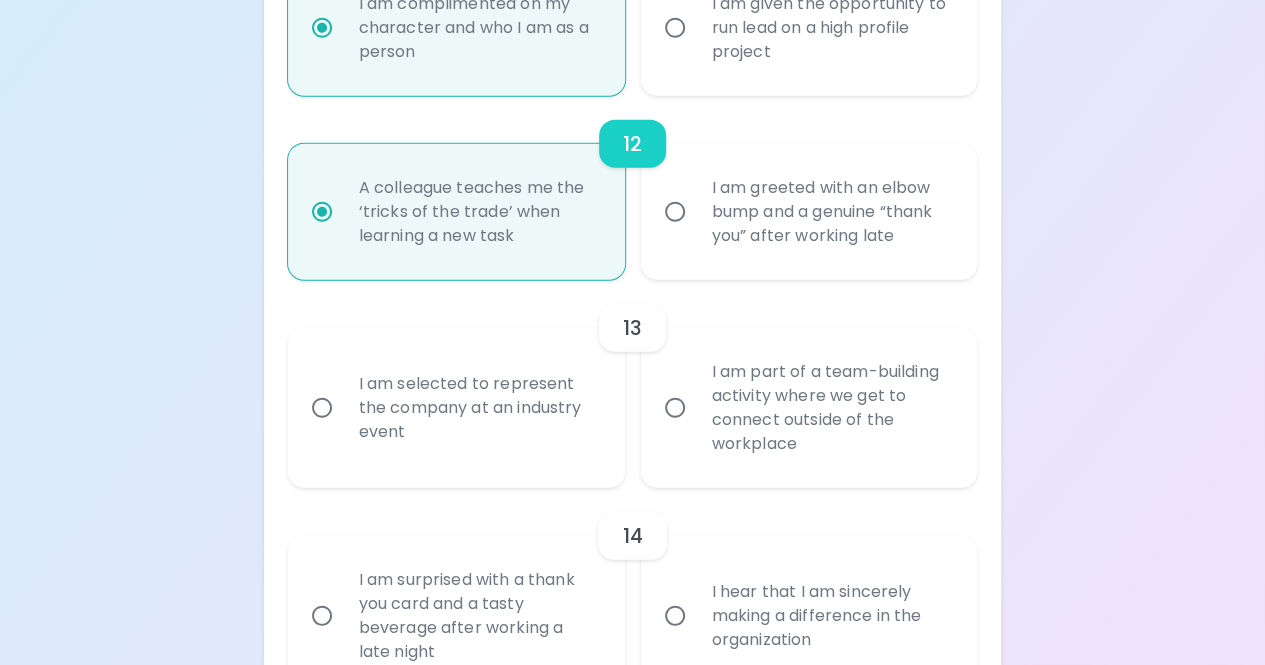 radio on "false" 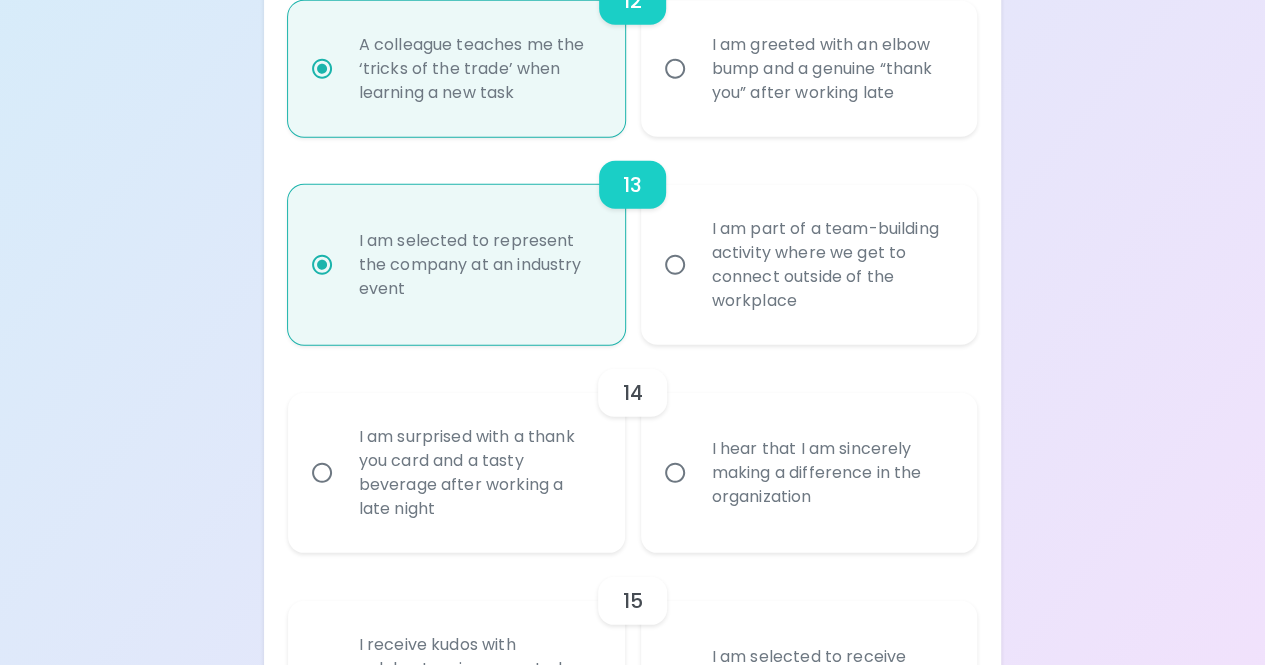 scroll, scrollTop: 2591, scrollLeft: 0, axis: vertical 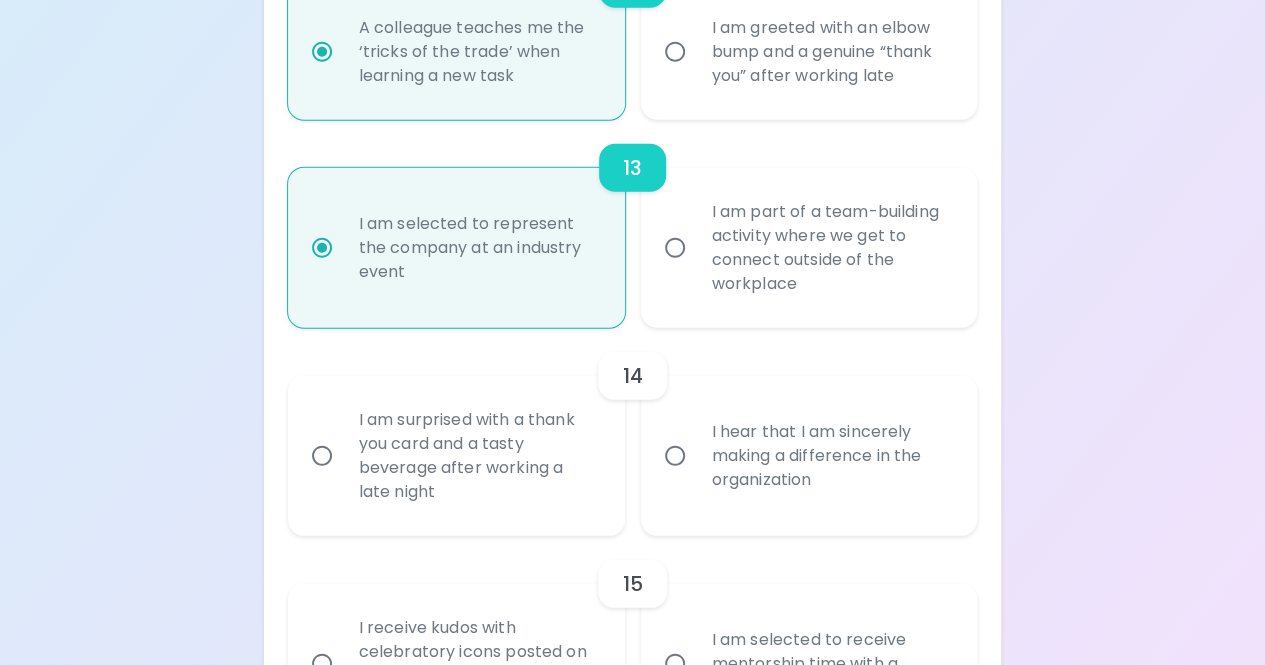 radio on "true" 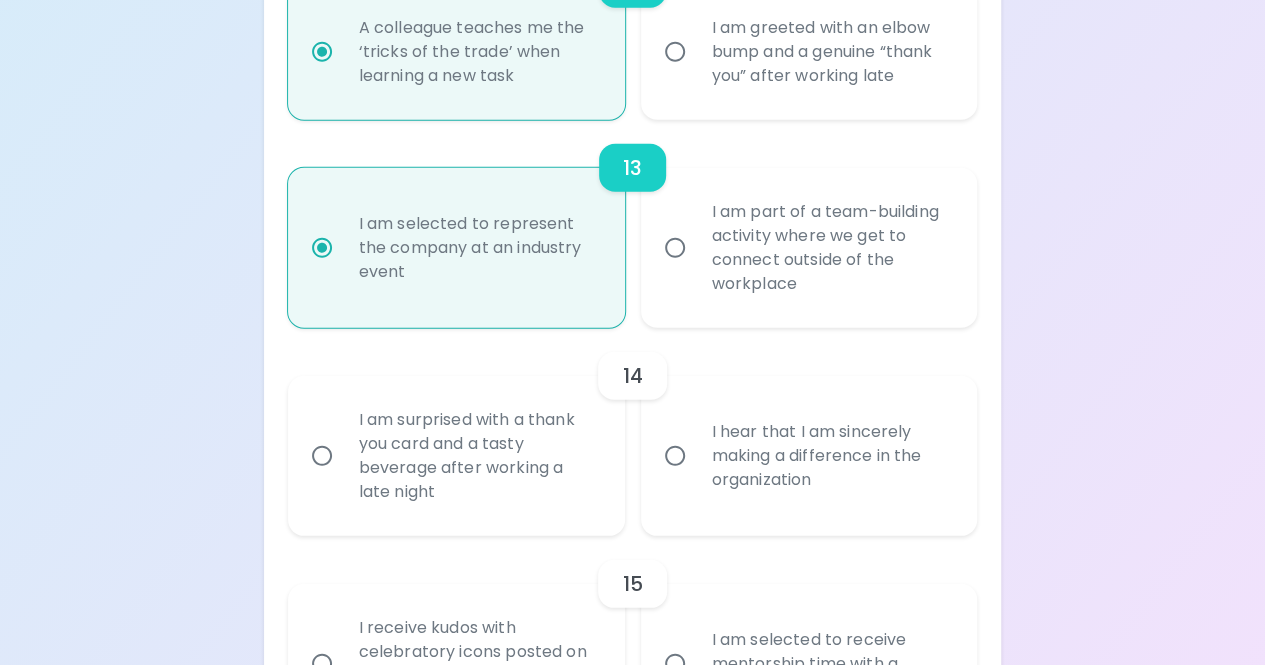 radio on "false" 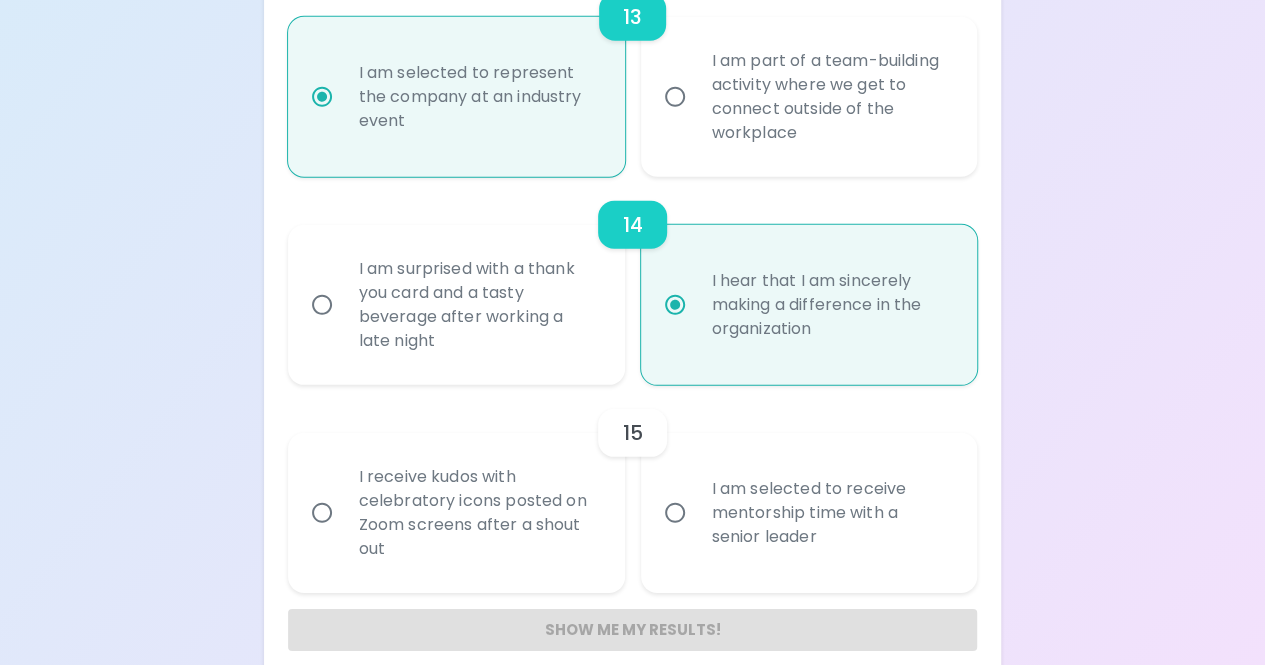 scroll, scrollTop: 2751, scrollLeft: 0, axis: vertical 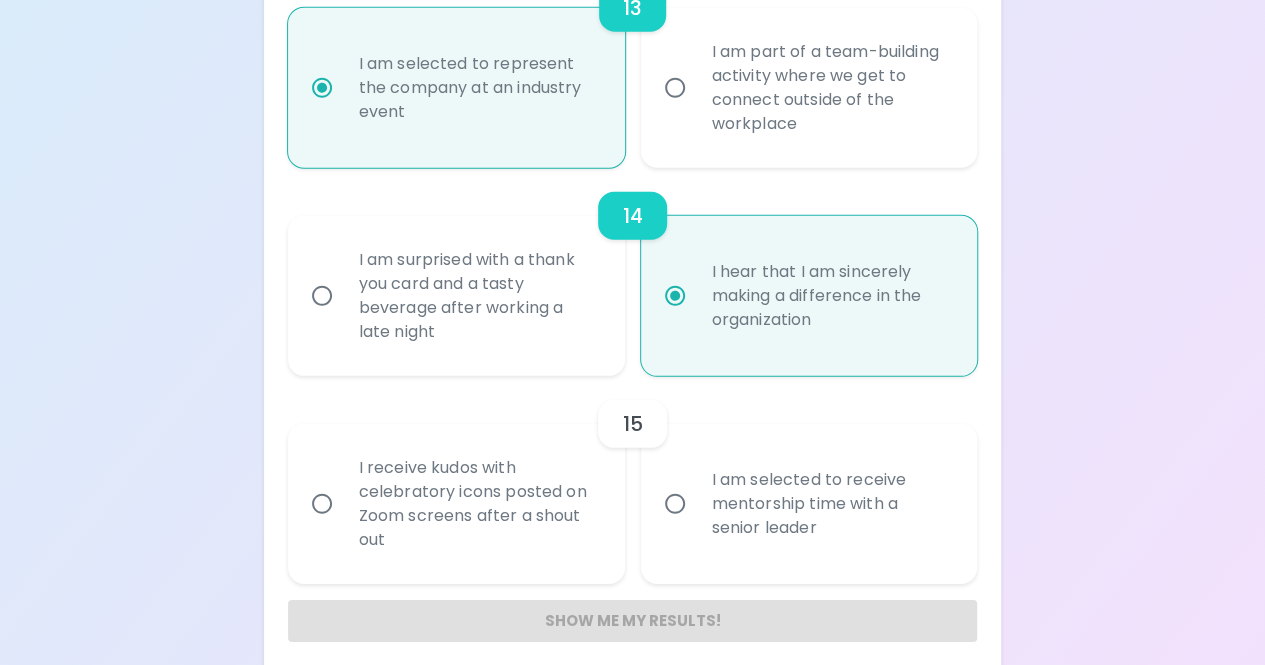 radio on "true" 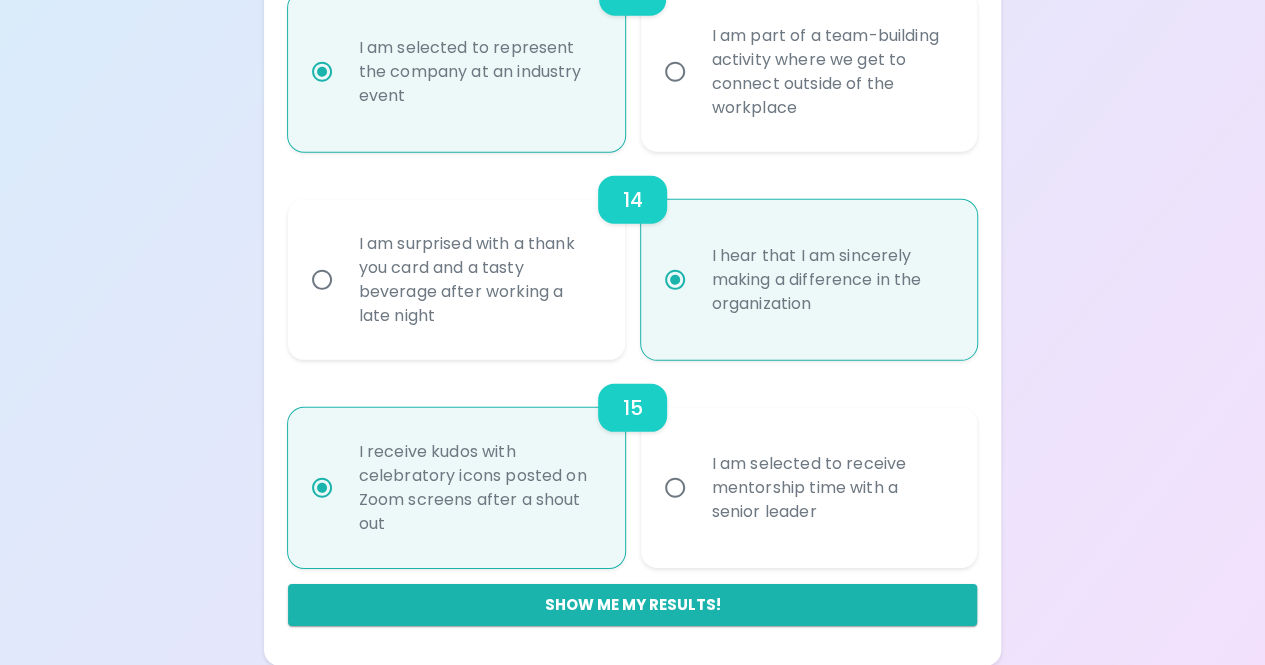 radio on "true" 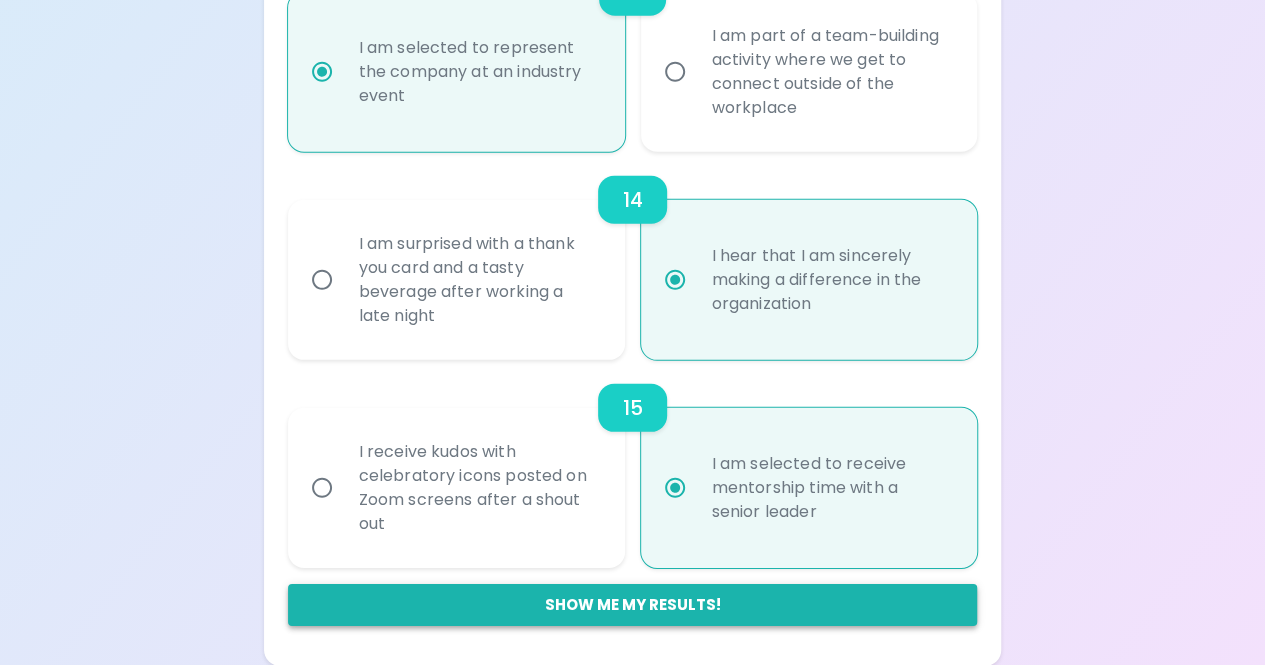 radio on "true" 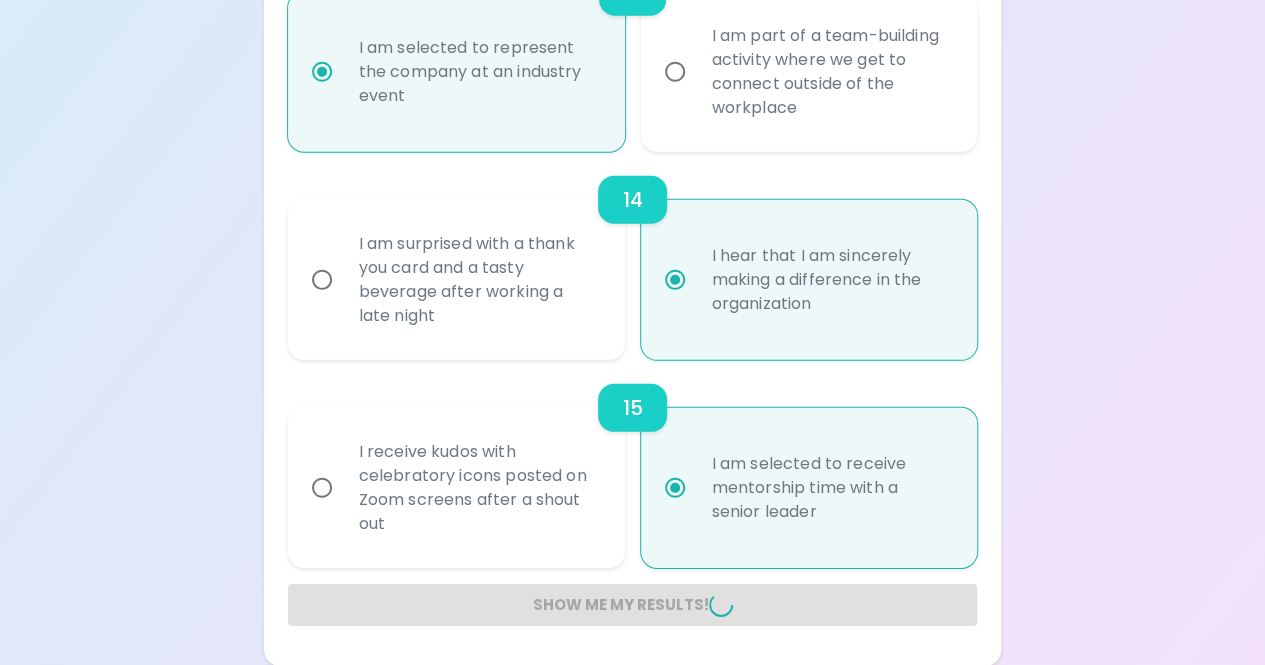radio on "false" 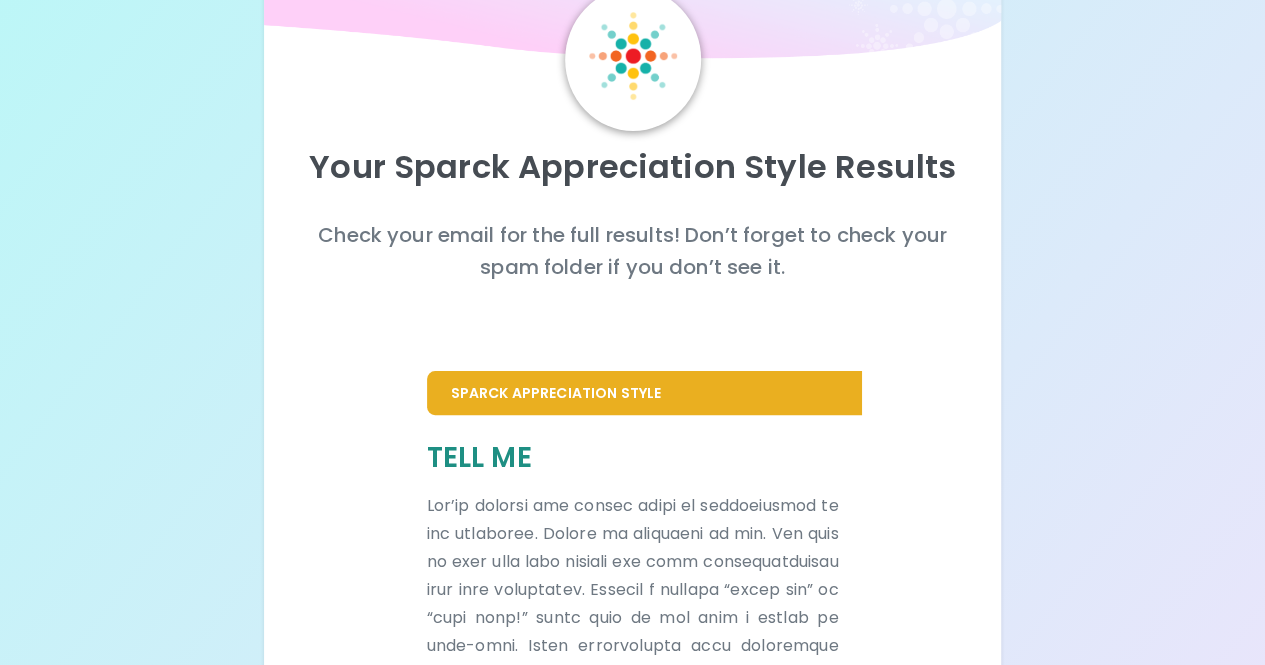 scroll, scrollTop: 0, scrollLeft: 0, axis: both 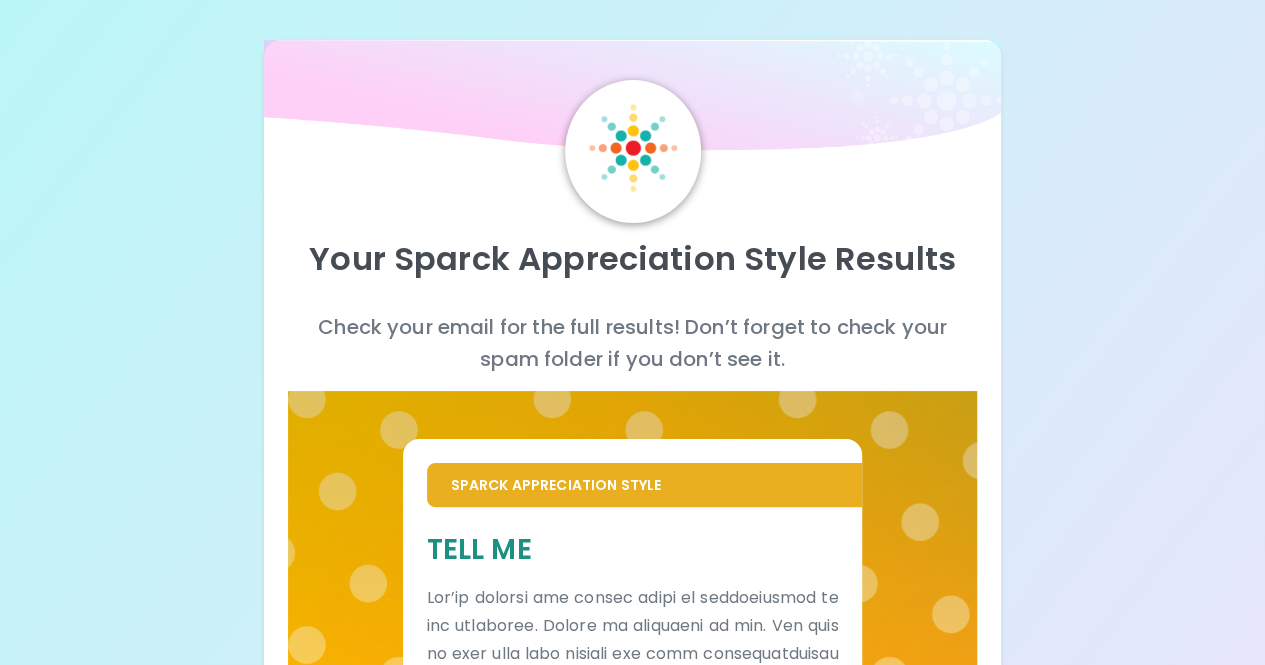 click at bounding box center [633, 151] 